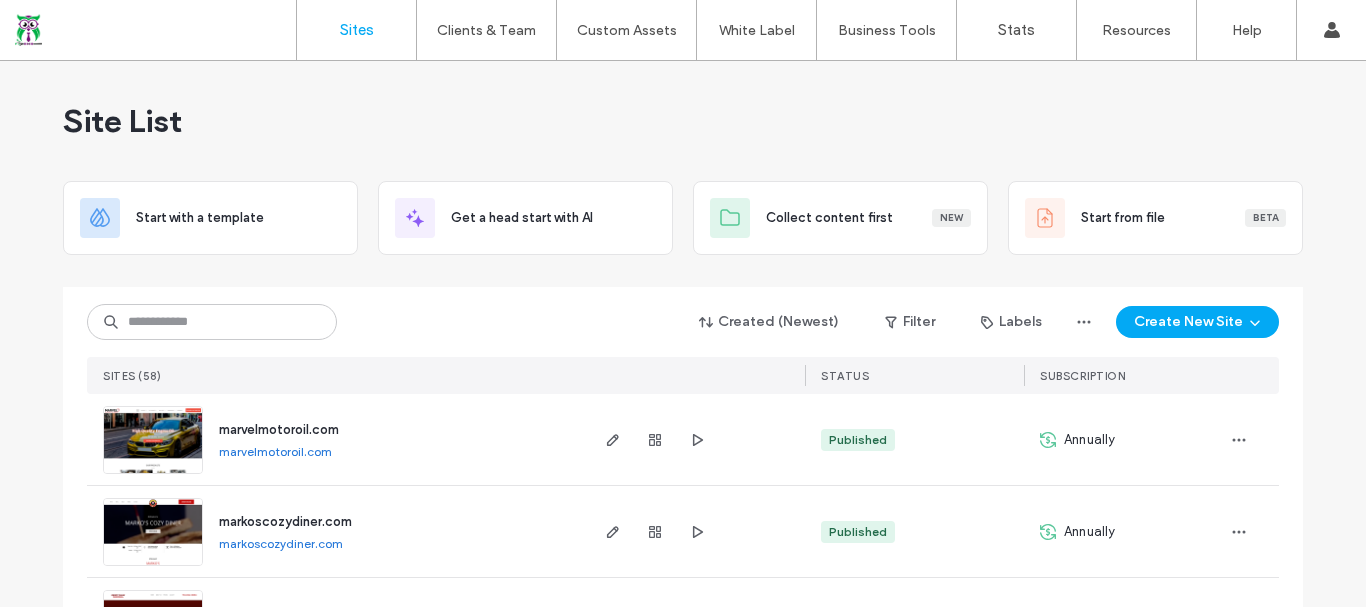 scroll, scrollTop: 0, scrollLeft: 0, axis: both 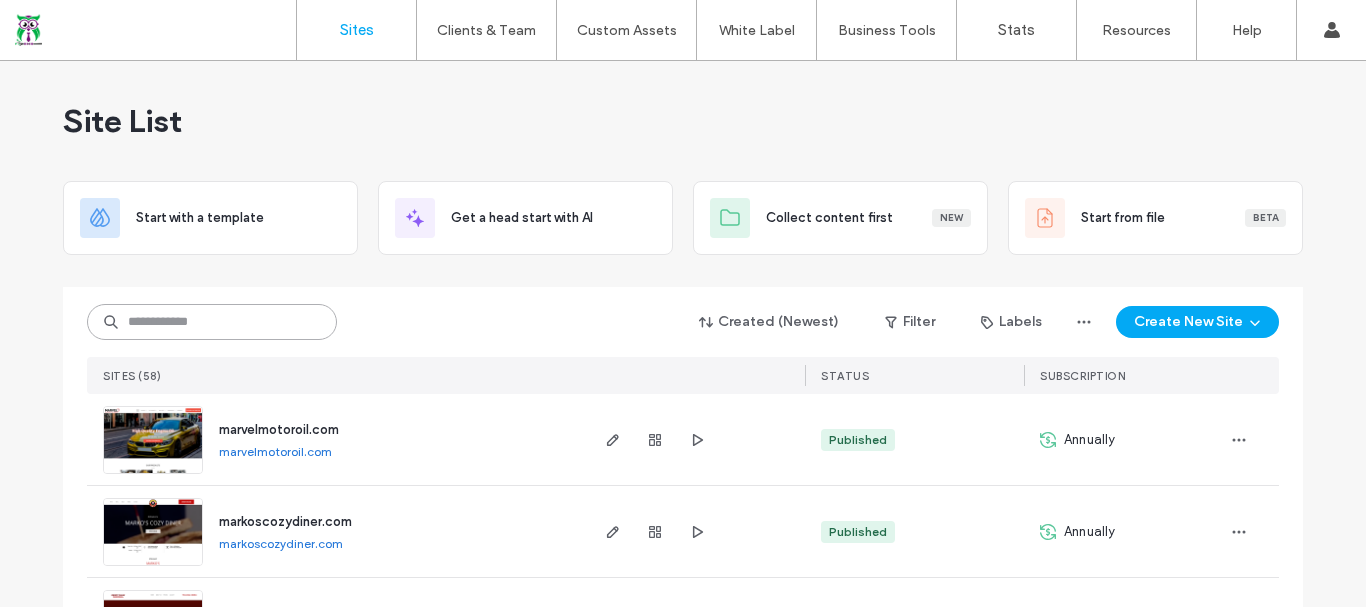 click at bounding box center [212, 322] 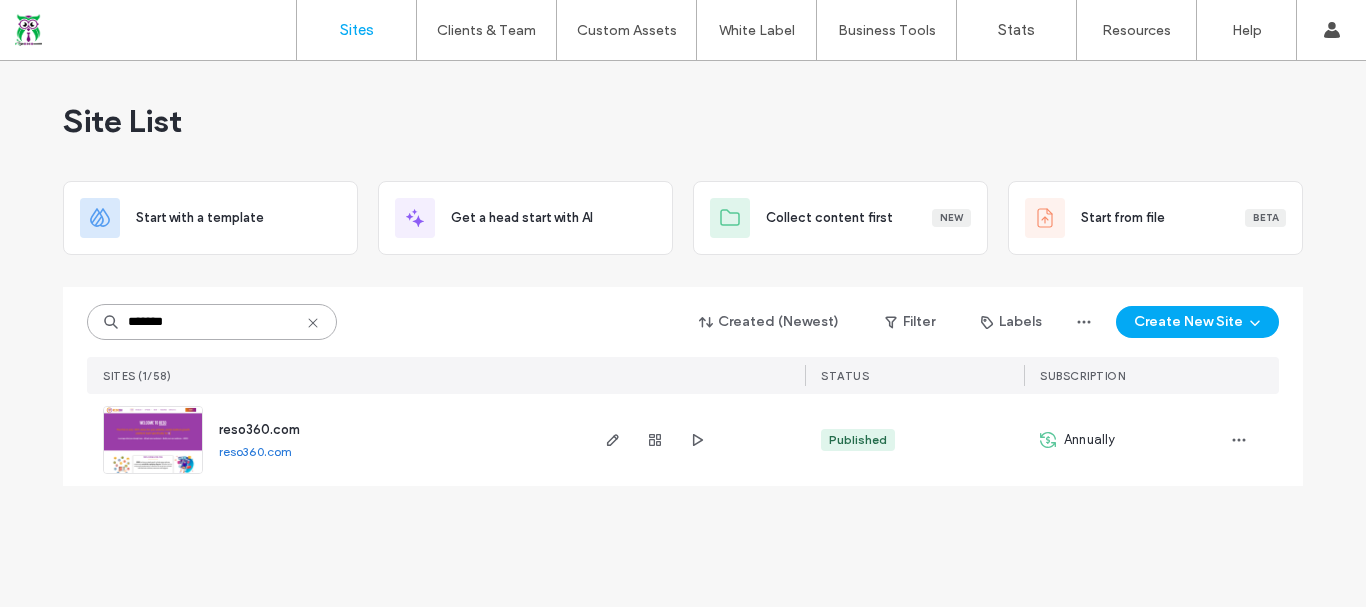type on "*******" 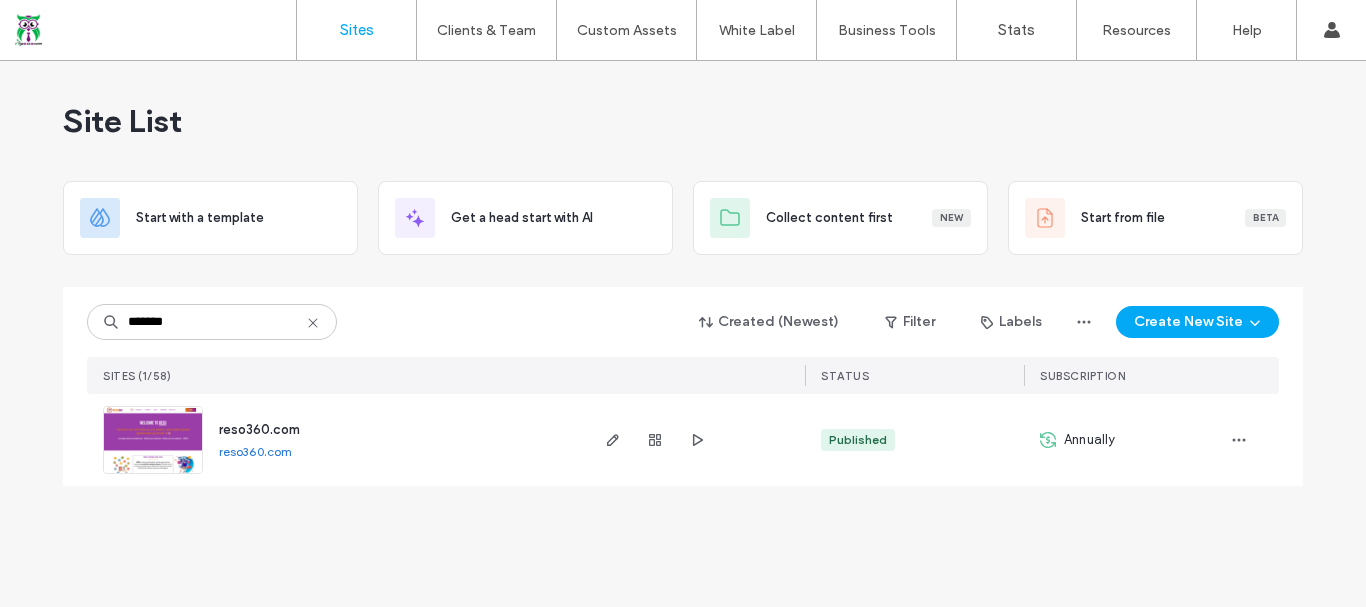 click on "reso360.com" at bounding box center [259, 429] 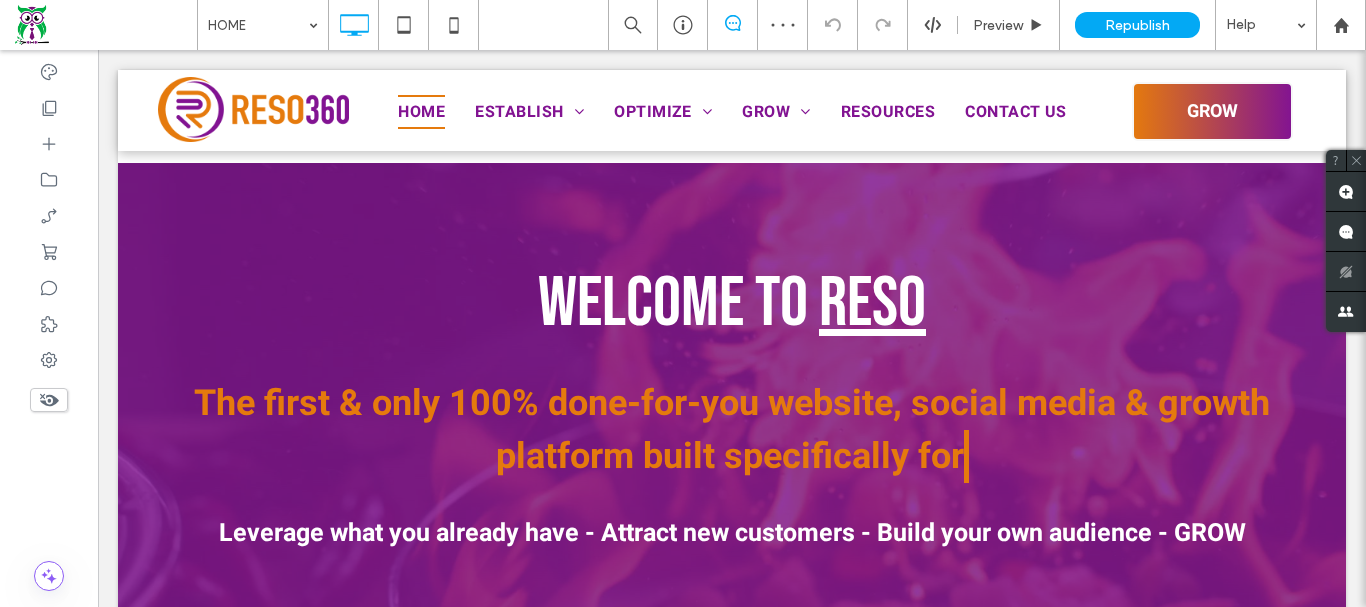 scroll, scrollTop: 0, scrollLeft: 0, axis: both 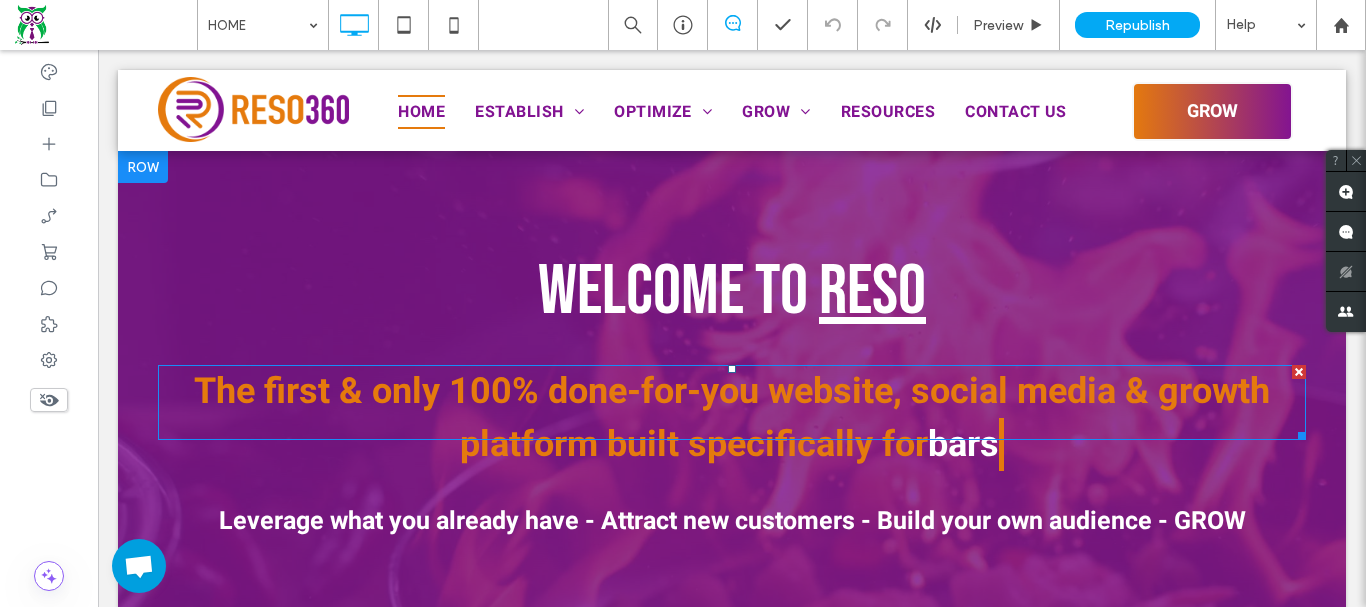 click at bounding box center [732, 402] 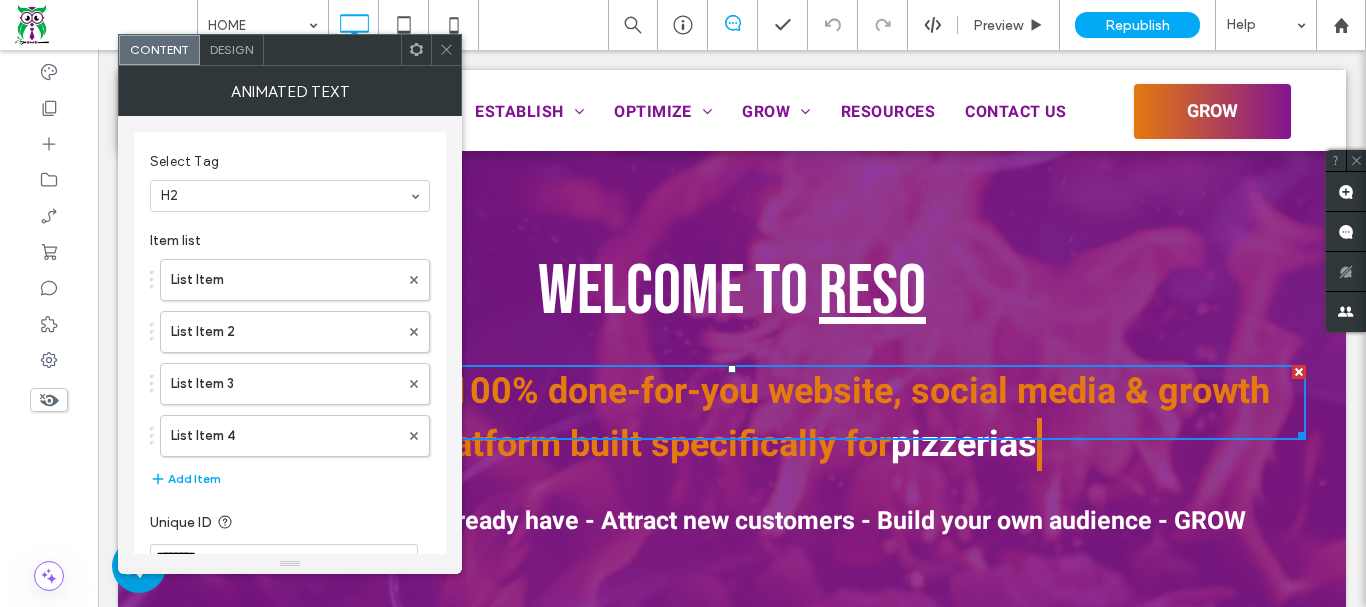 scroll, scrollTop: 200, scrollLeft: 0, axis: vertical 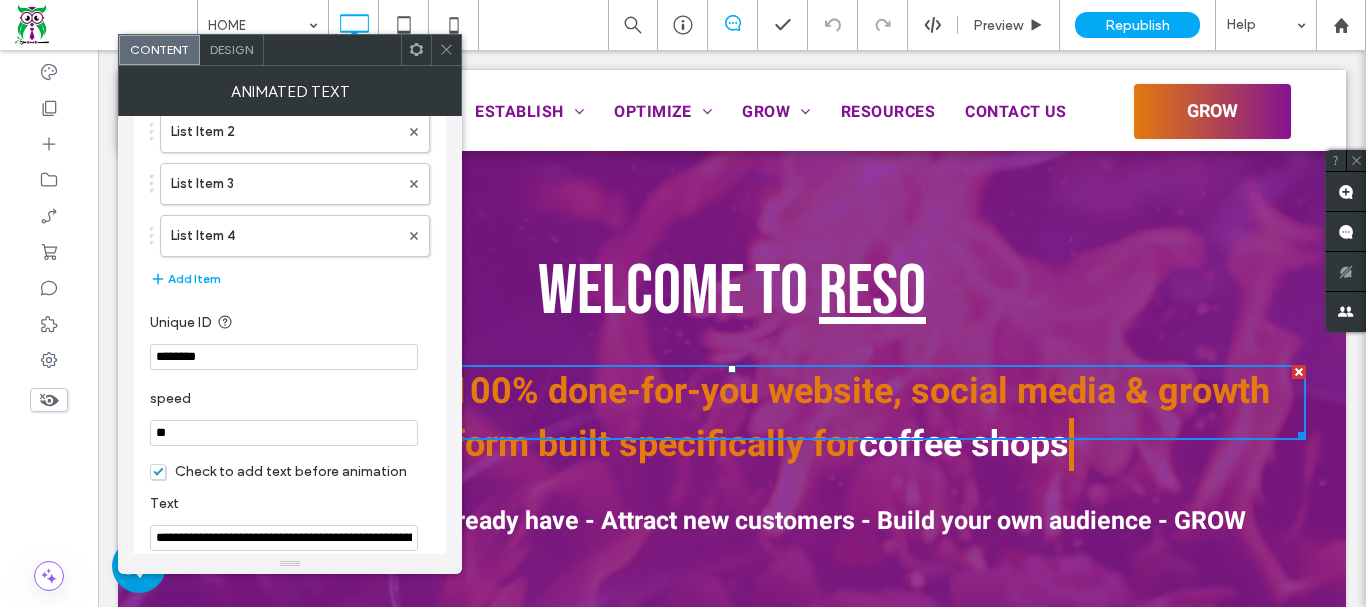 click on "**********" at bounding box center (284, 538) 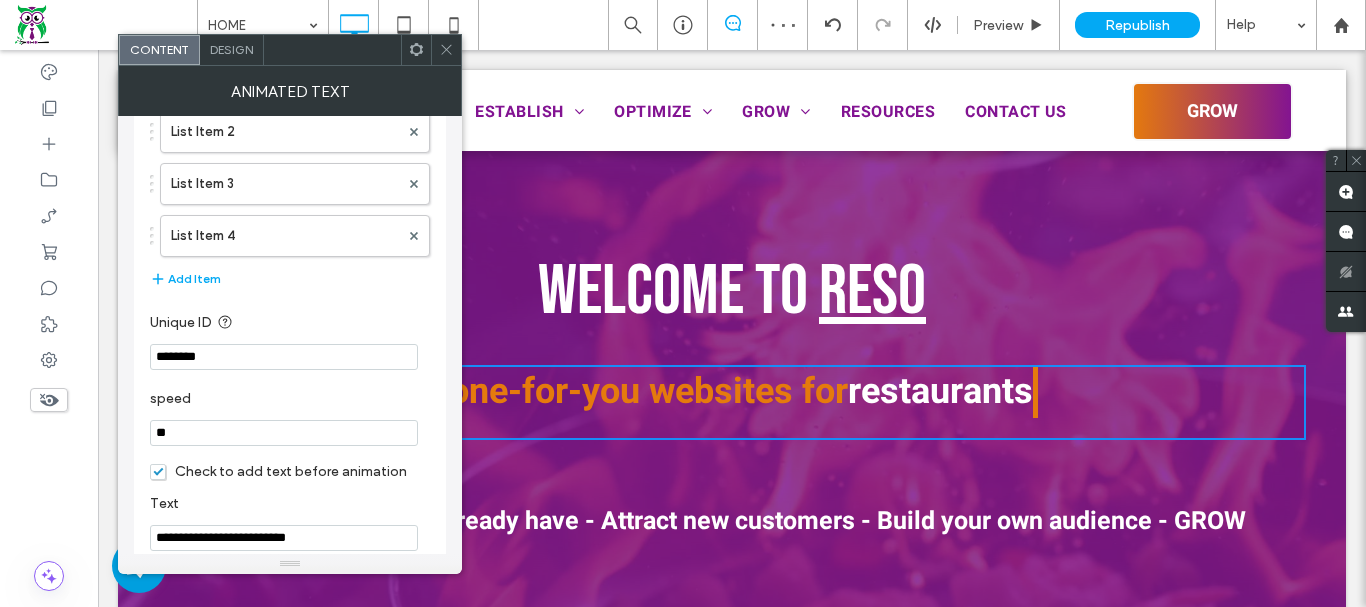 scroll, scrollTop: 269, scrollLeft: 0, axis: vertical 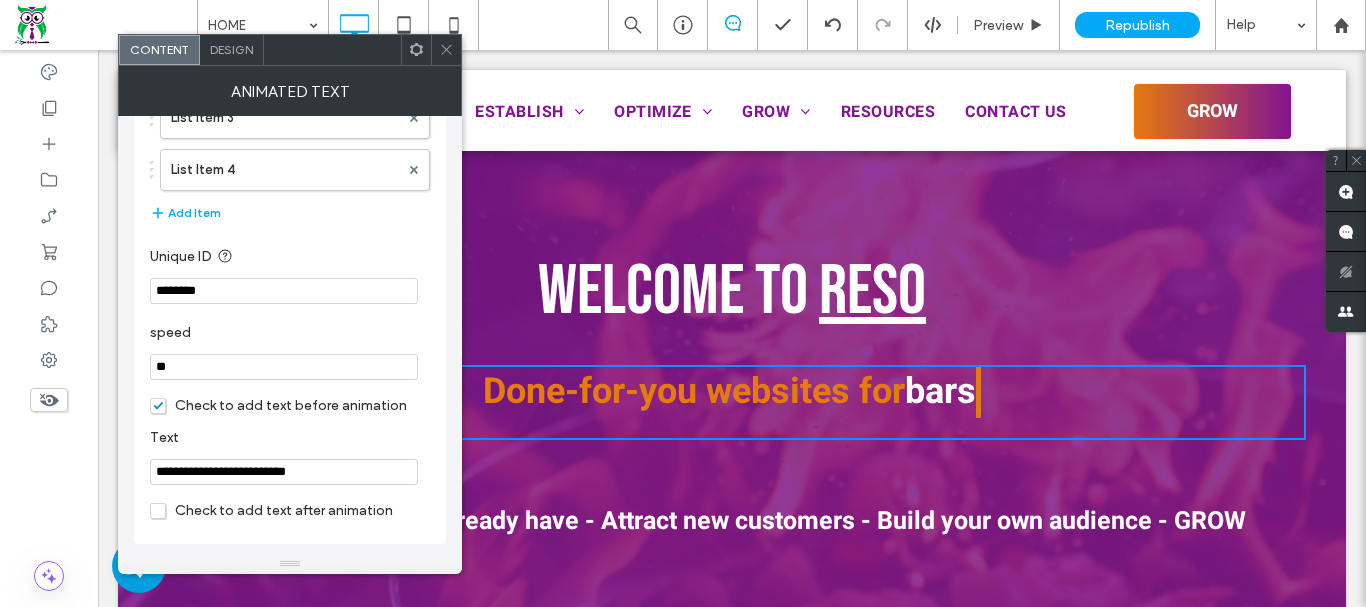 type on "**********" 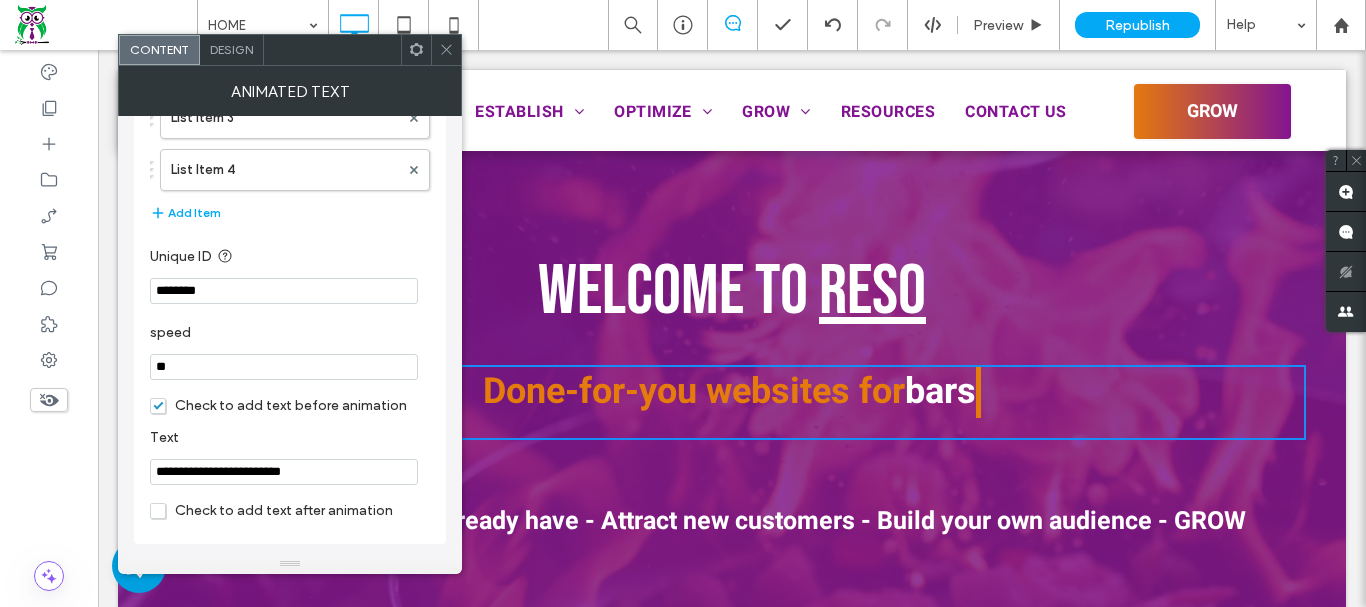 click at bounding box center (446, 50) 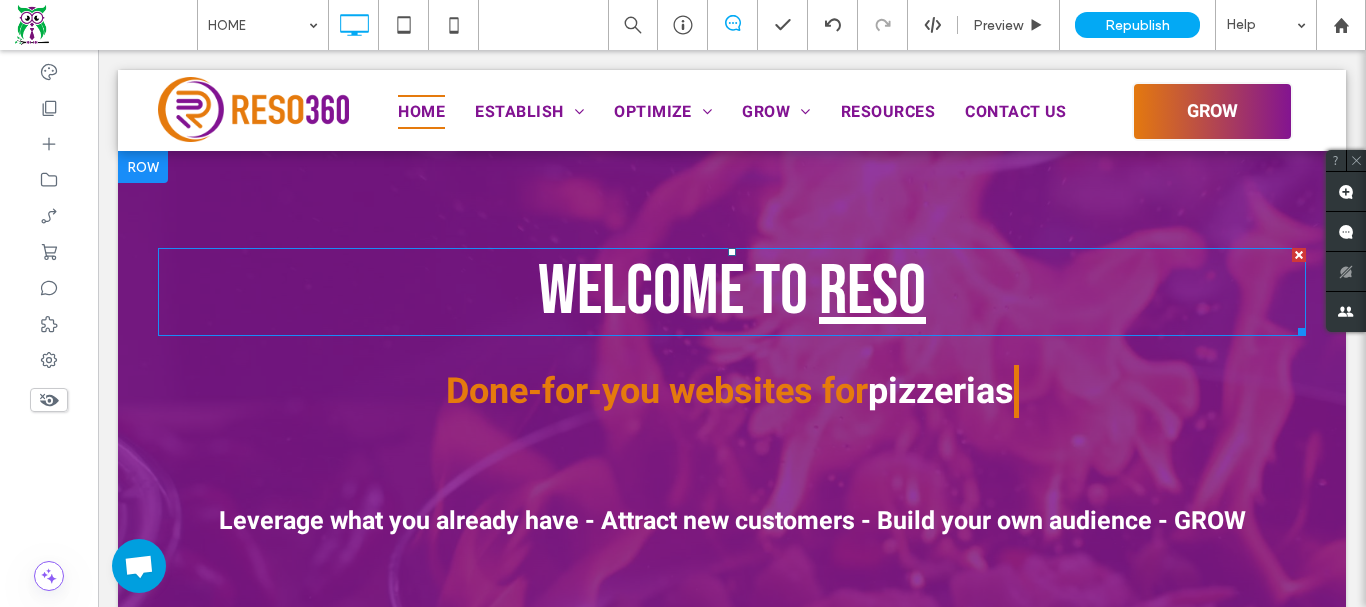 click on "Welcome to" at bounding box center [673, 292] 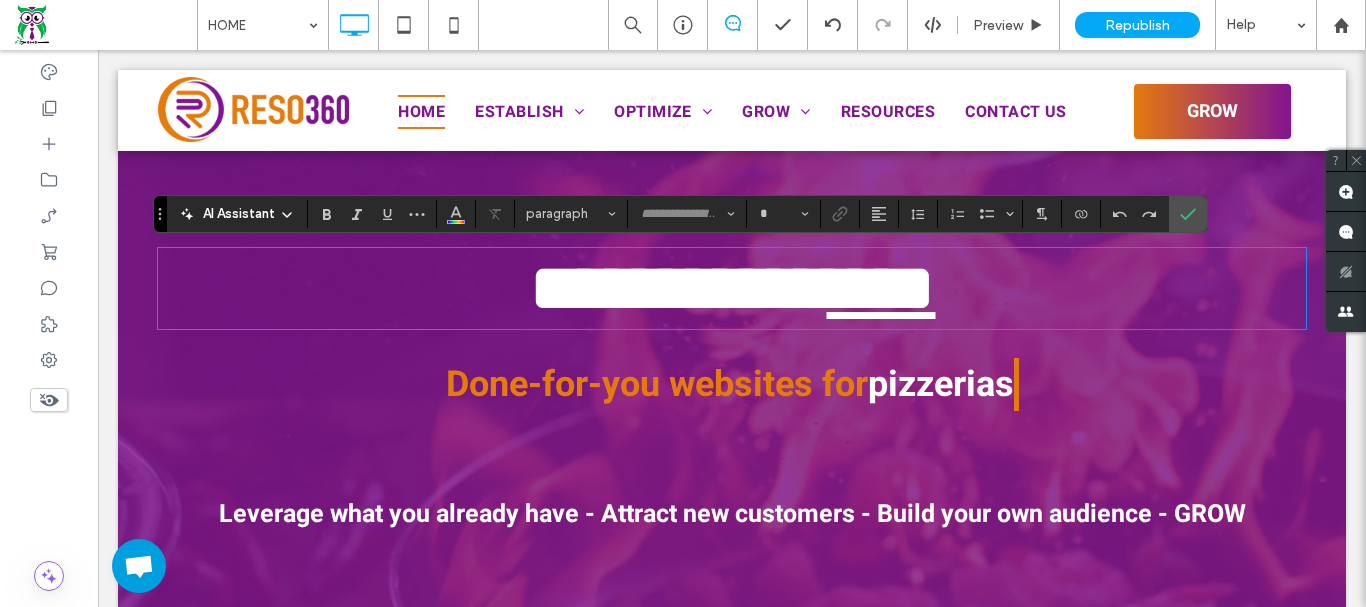 type on "**********" 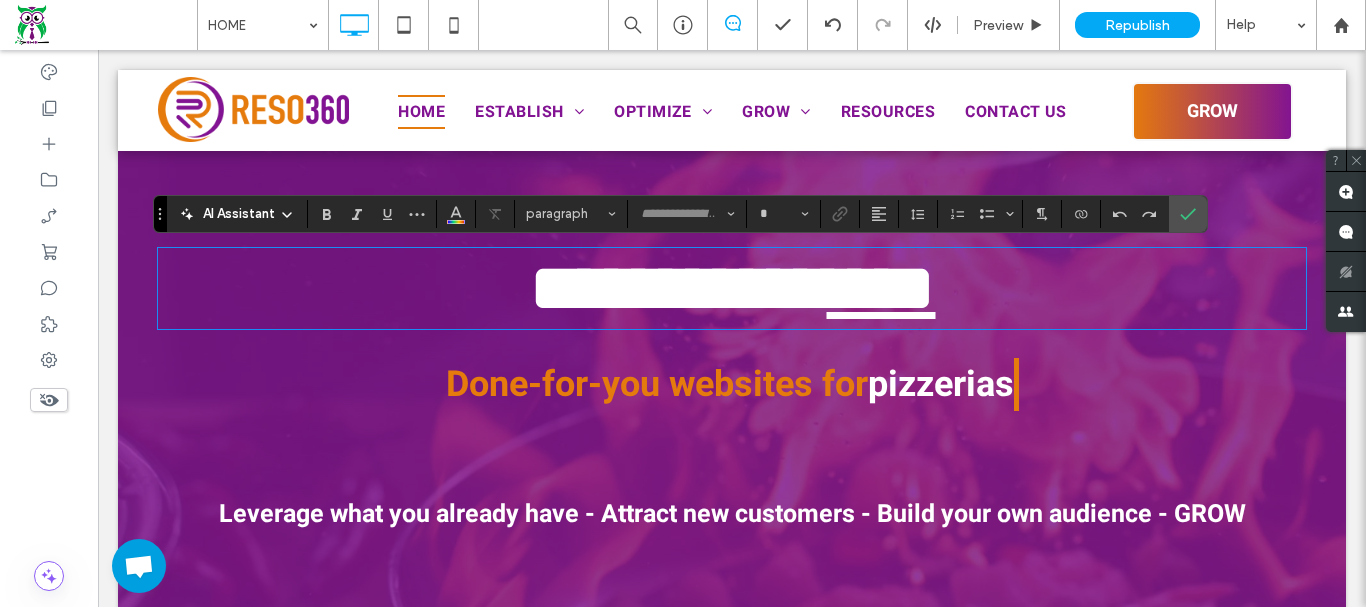type on "**" 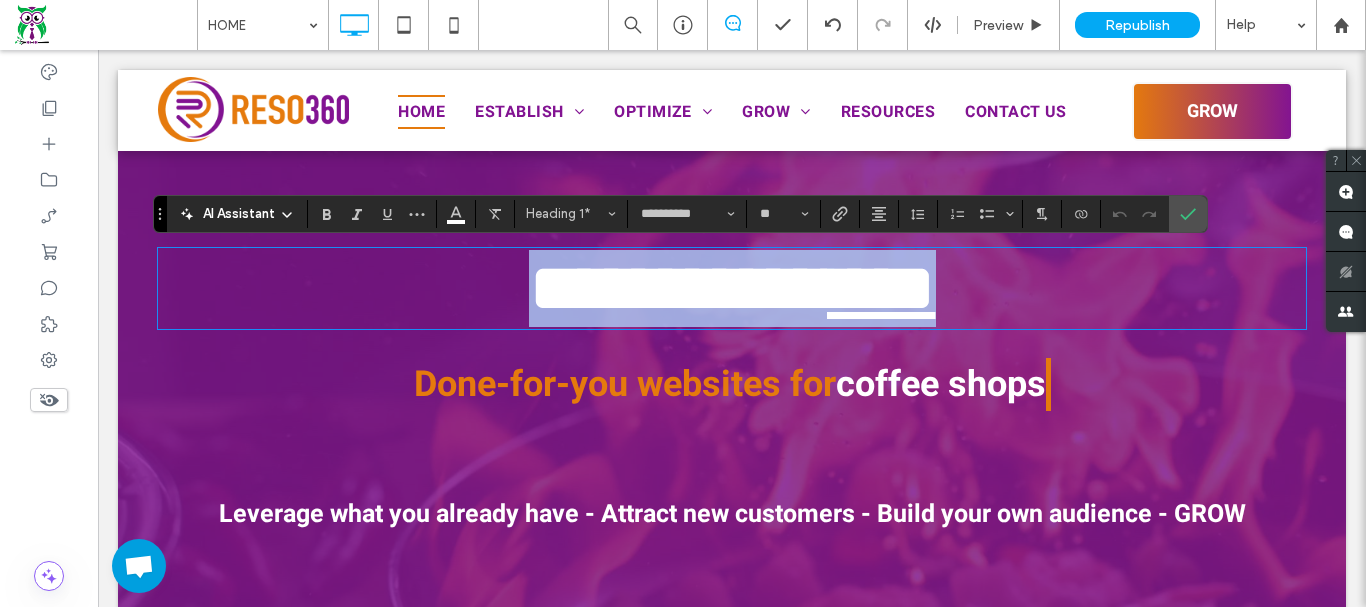 click on "Done-for-you websites for  coffee shops" at bounding box center [732, 384] 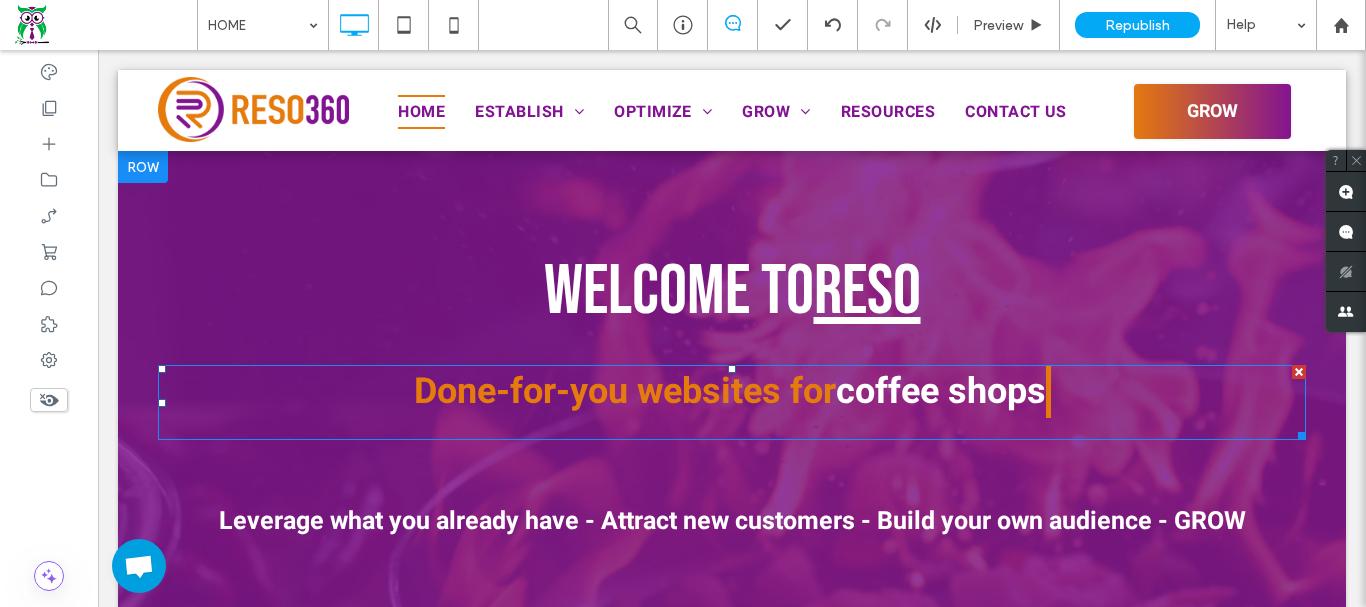 click at bounding box center [732, 402] 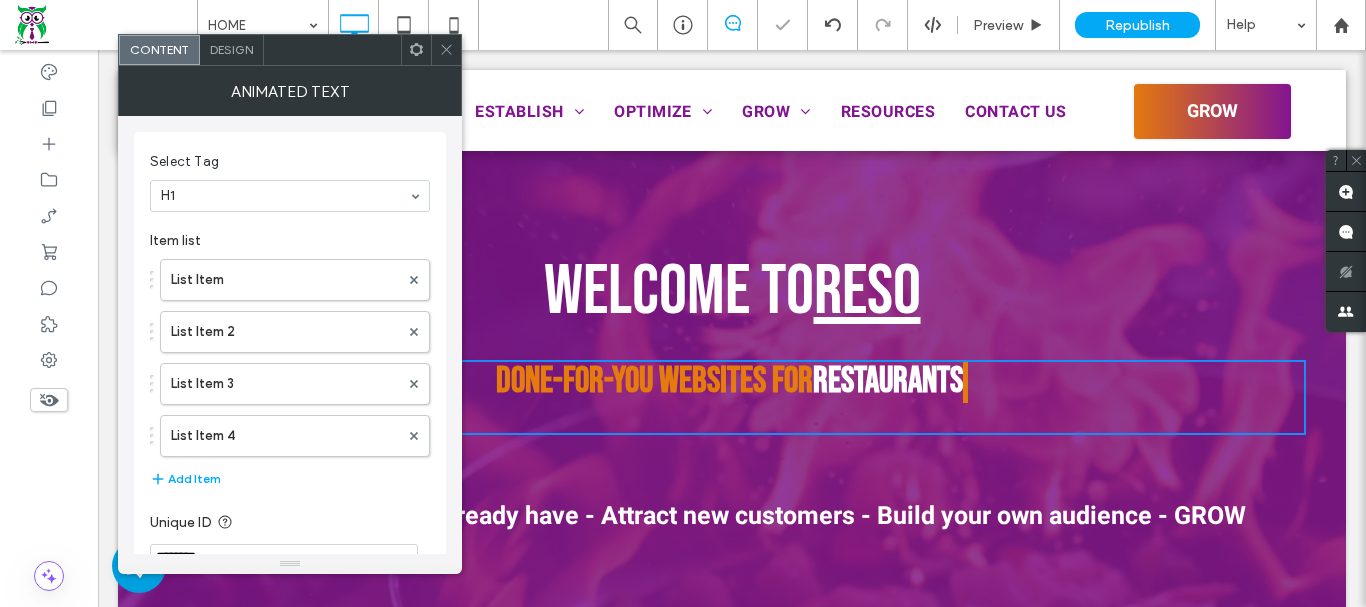 click on "Welcome to" at bounding box center [679, 292] 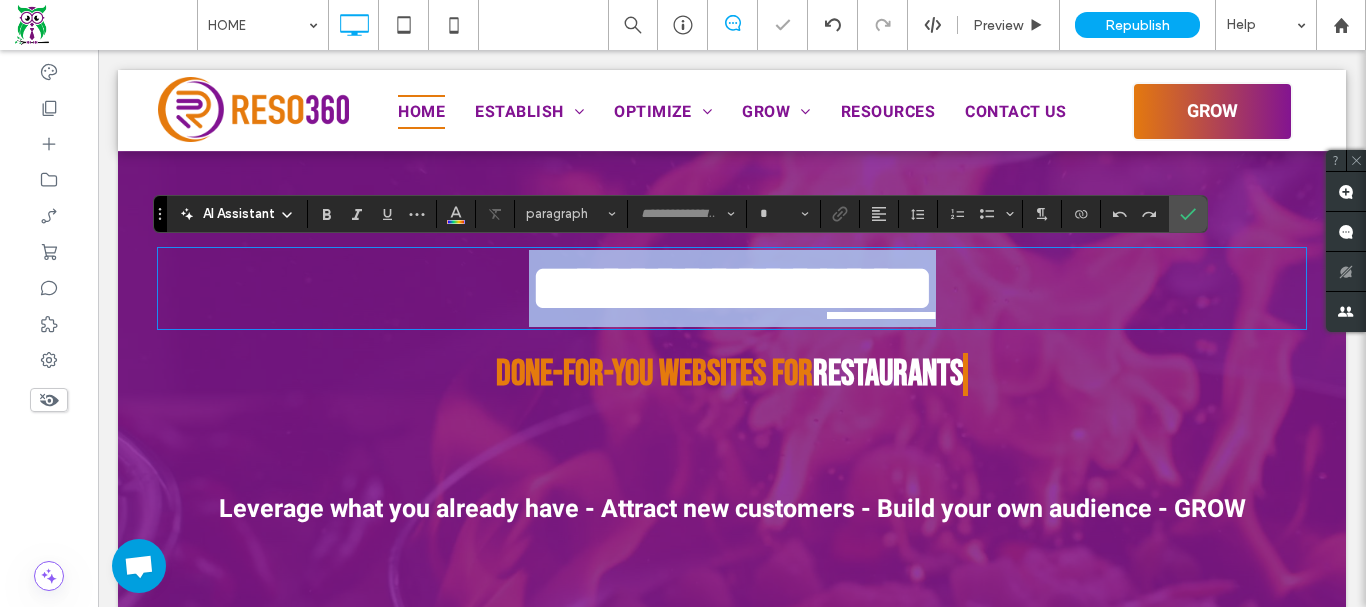 type on "**********" 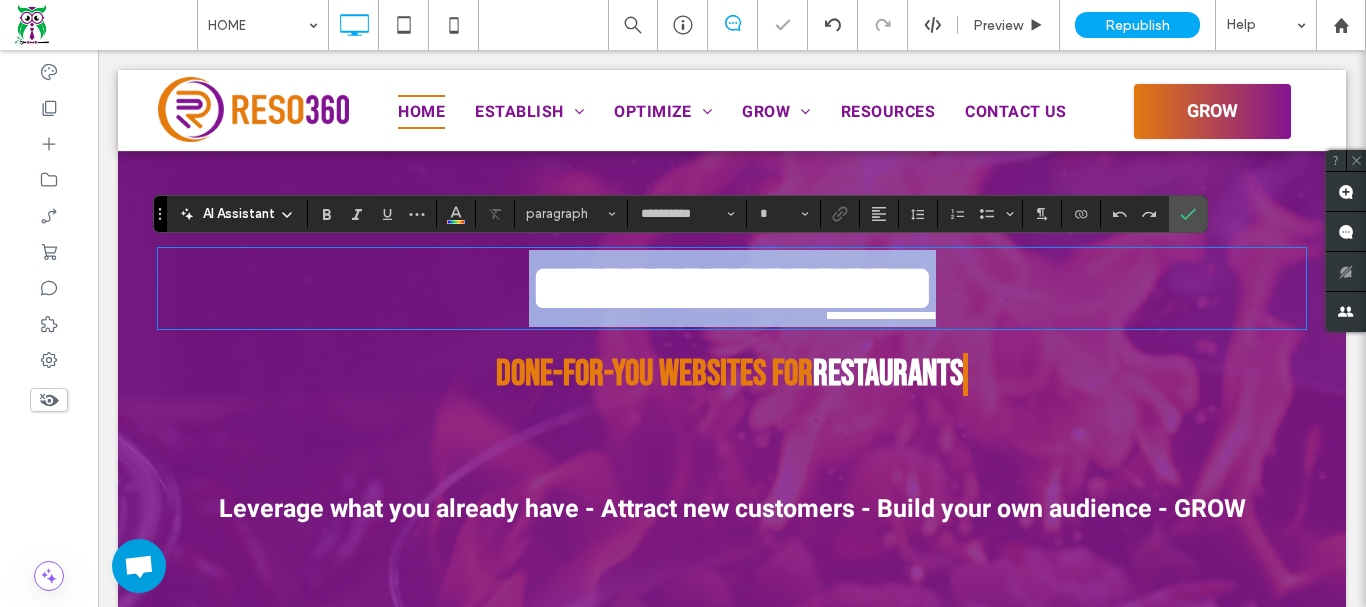 type on "**" 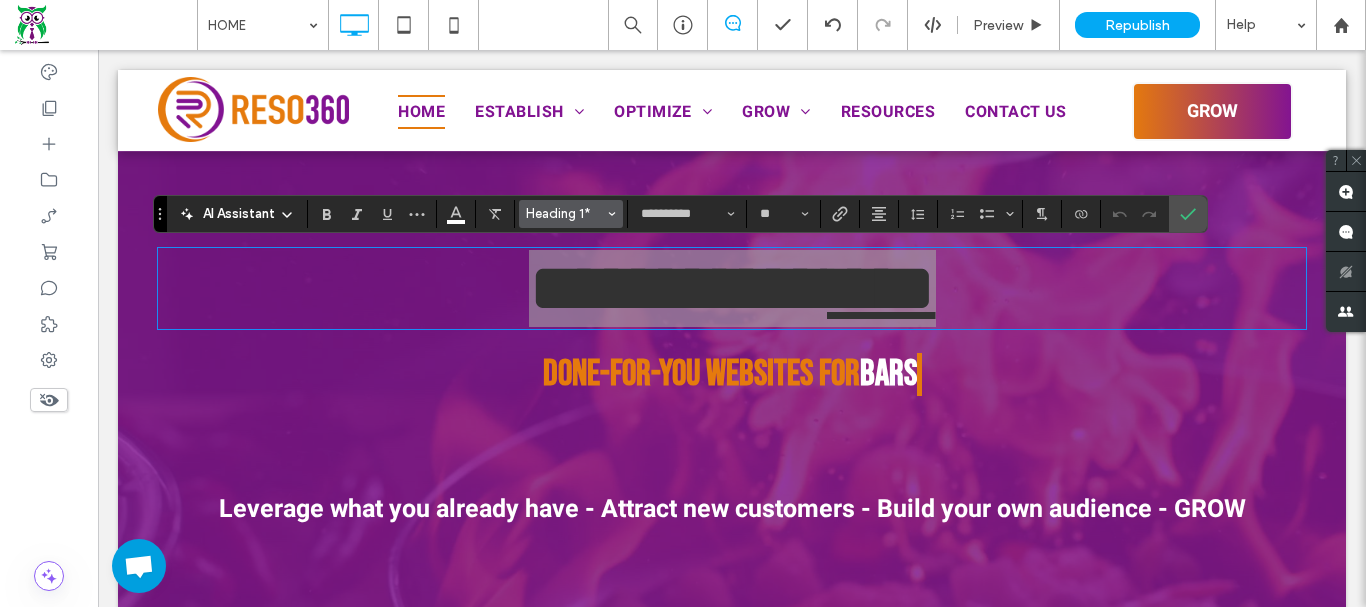 click on "Heading 1*" at bounding box center (565, 213) 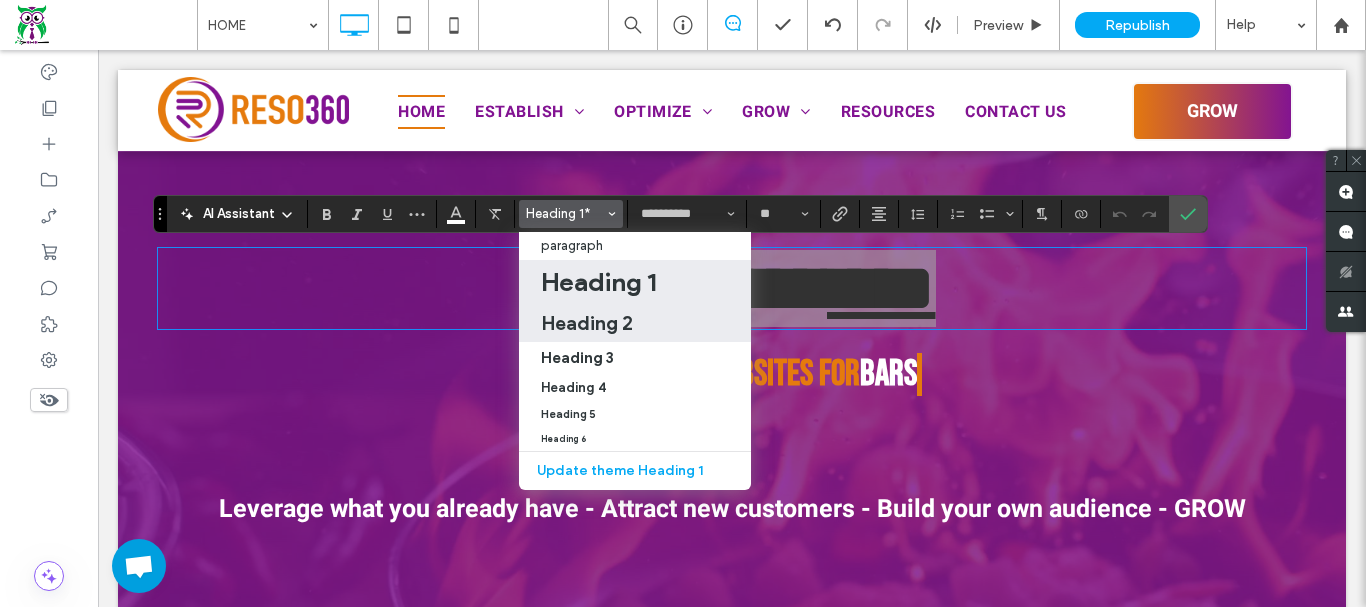 click on "Heading 2" at bounding box center (587, 323) 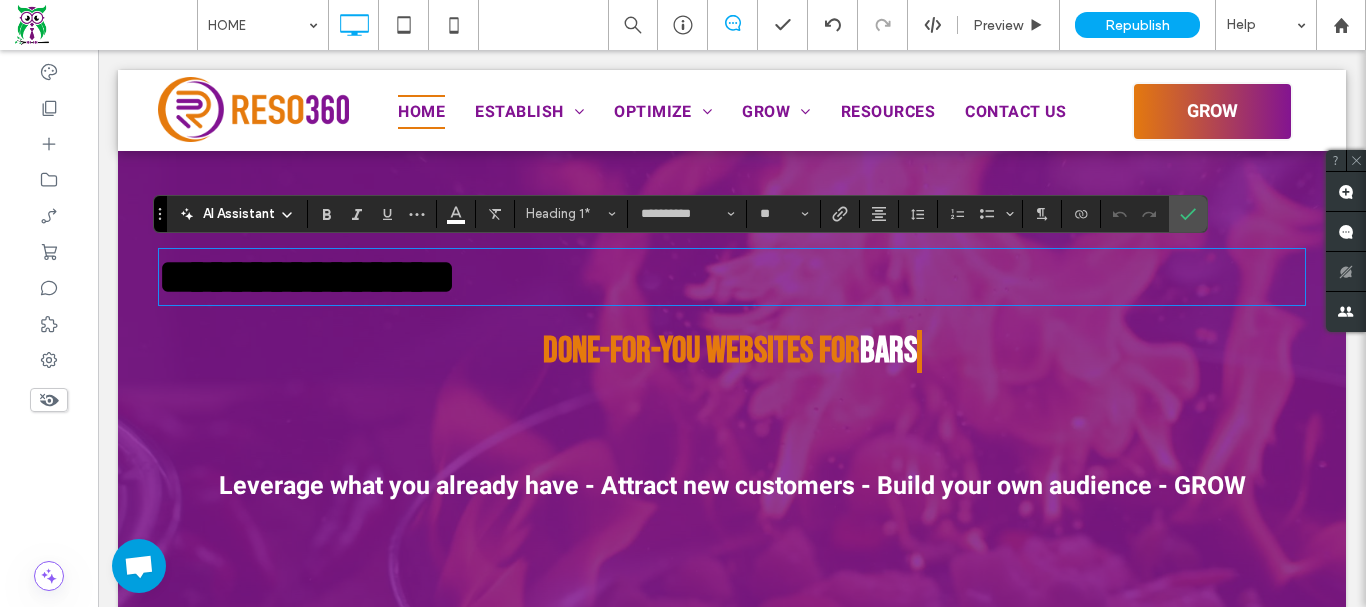 type on "*****" 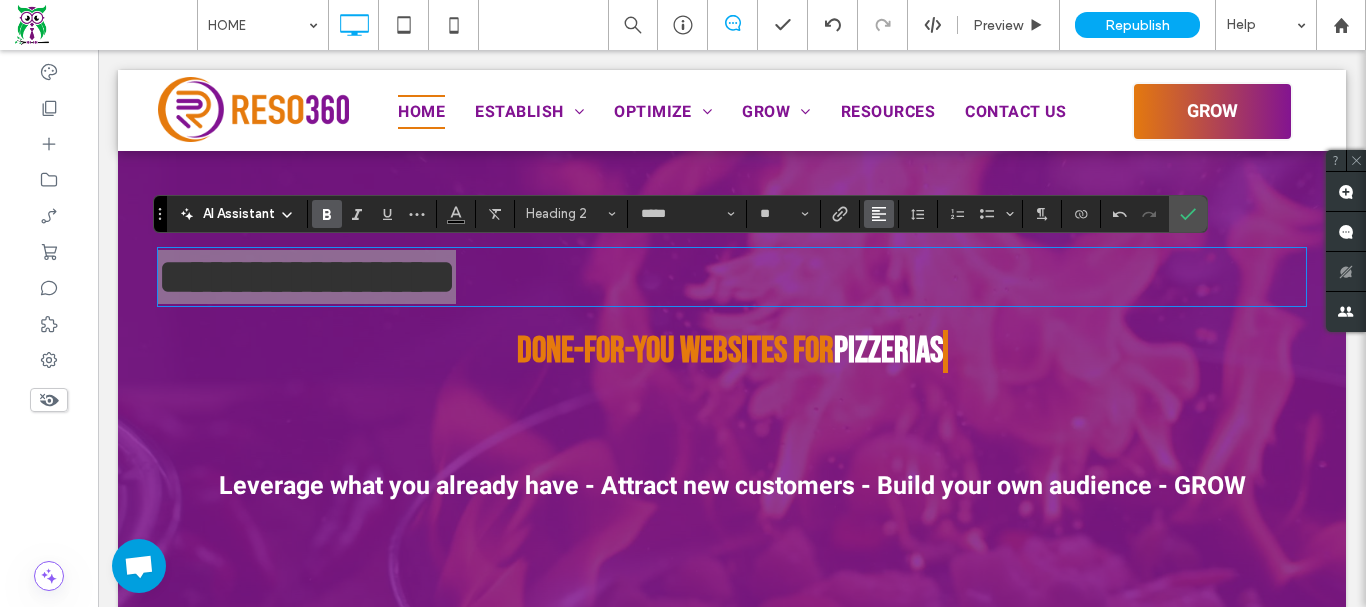 click at bounding box center [879, 214] 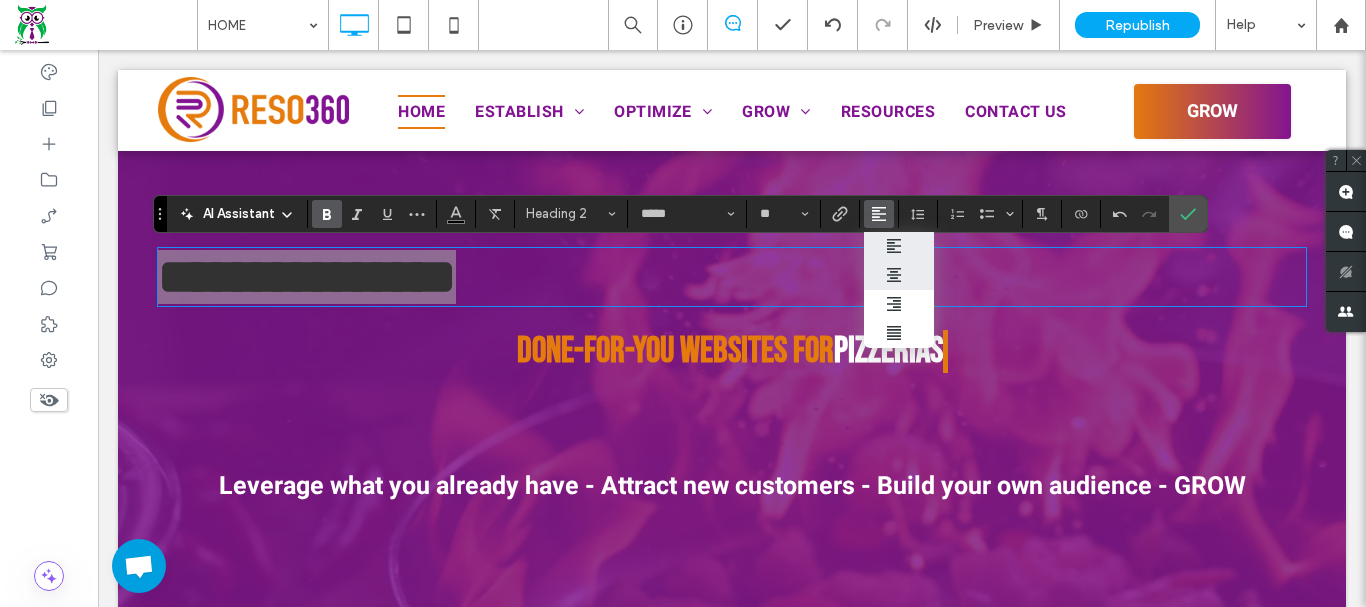 click at bounding box center [899, 275] 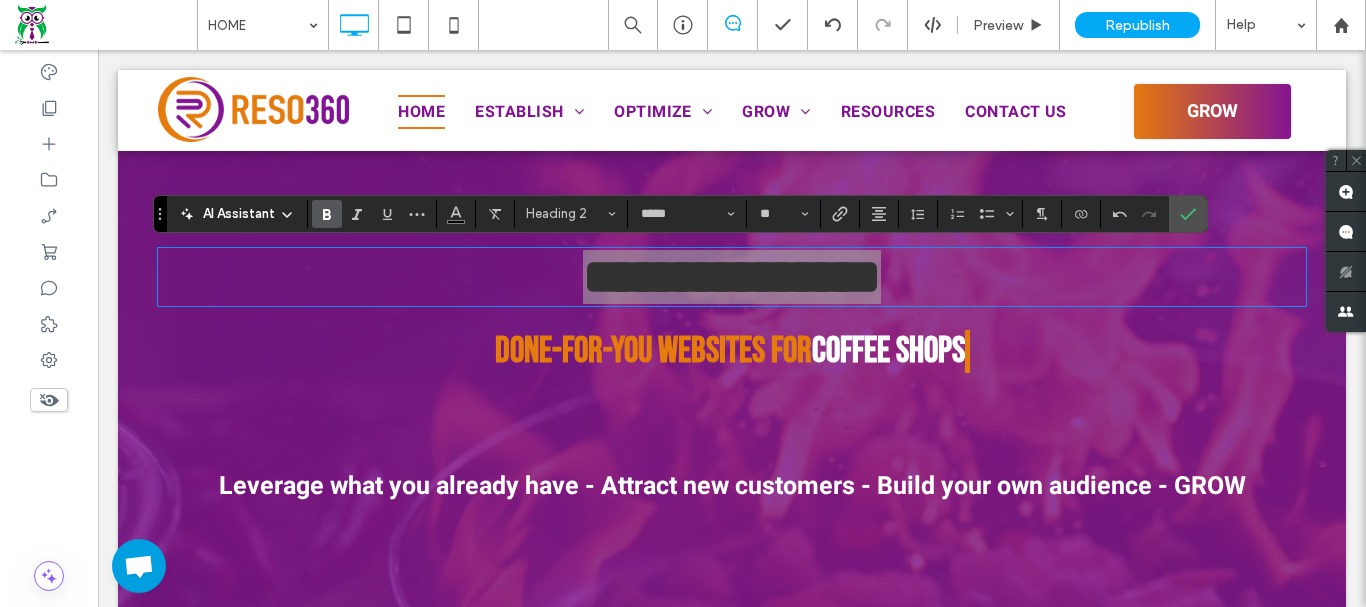 click at bounding box center [456, 214] 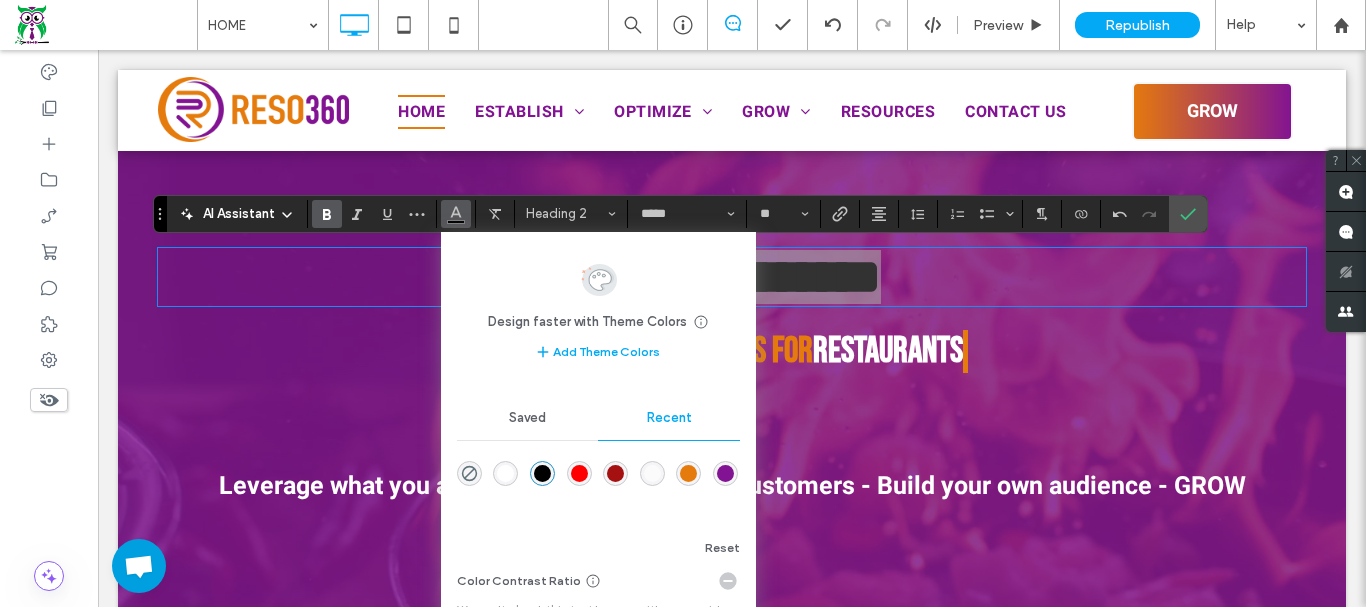click at bounding box center (505, 473) 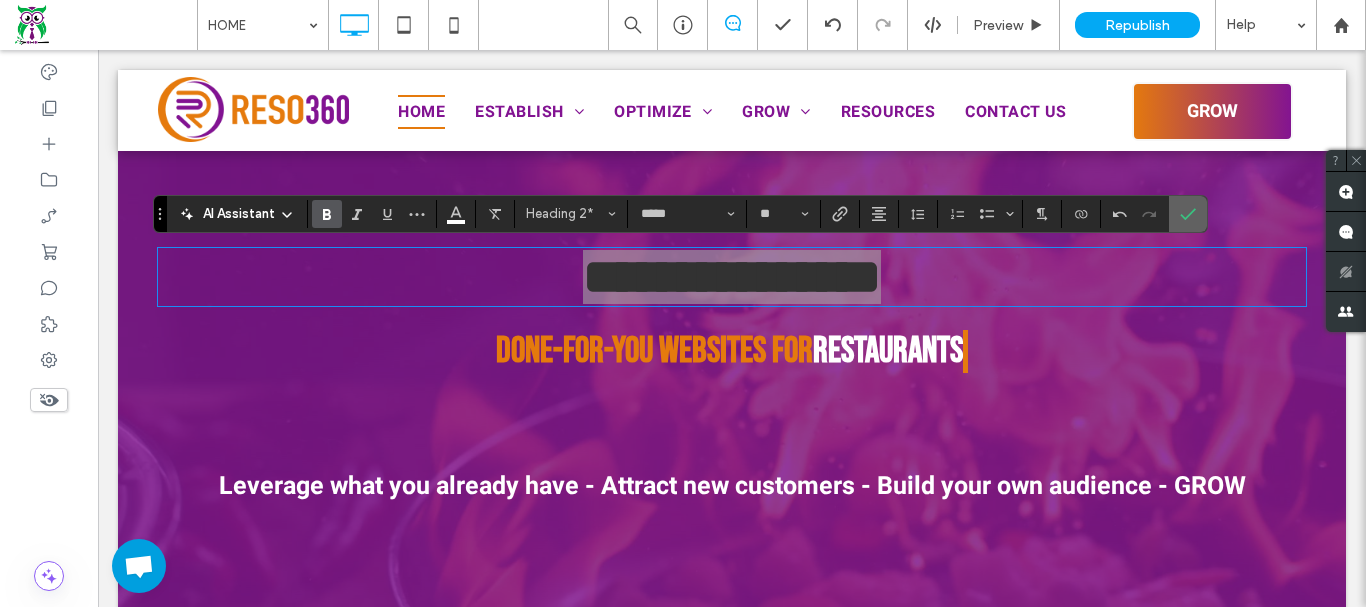 click 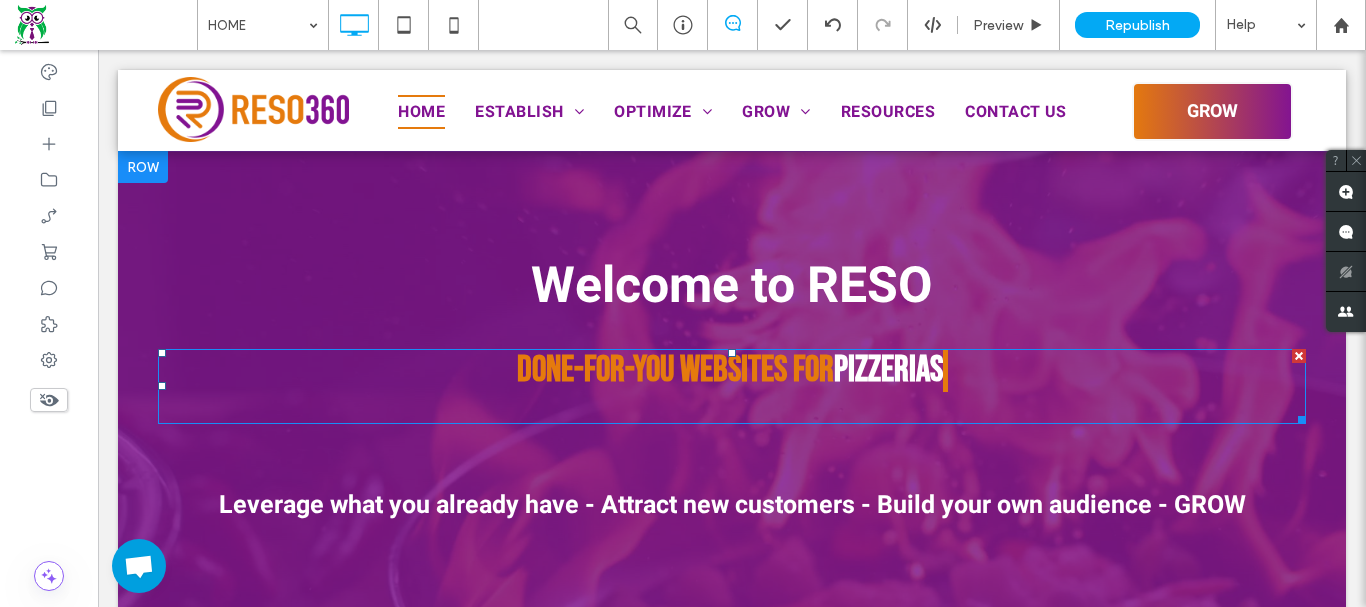 scroll, scrollTop: 100, scrollLeft: 0, axis: vertical 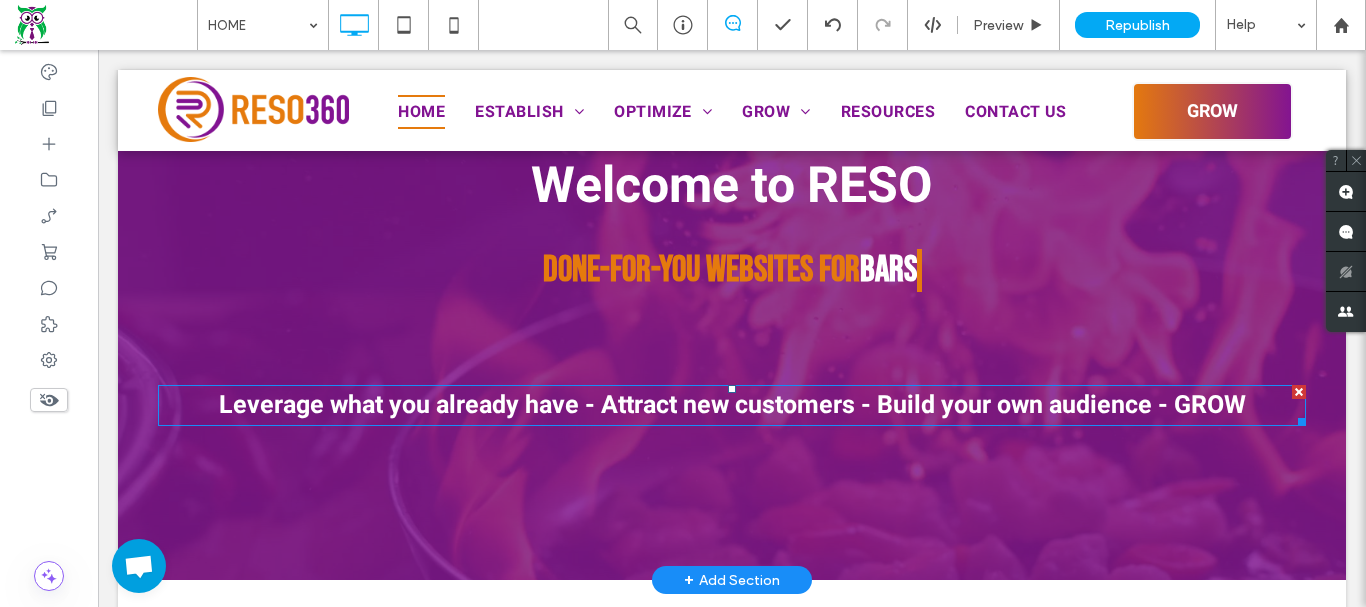 click on "Leverage what you already have - Attract new customers - Build your own audience - GROW" at bounding box center [732, 405] 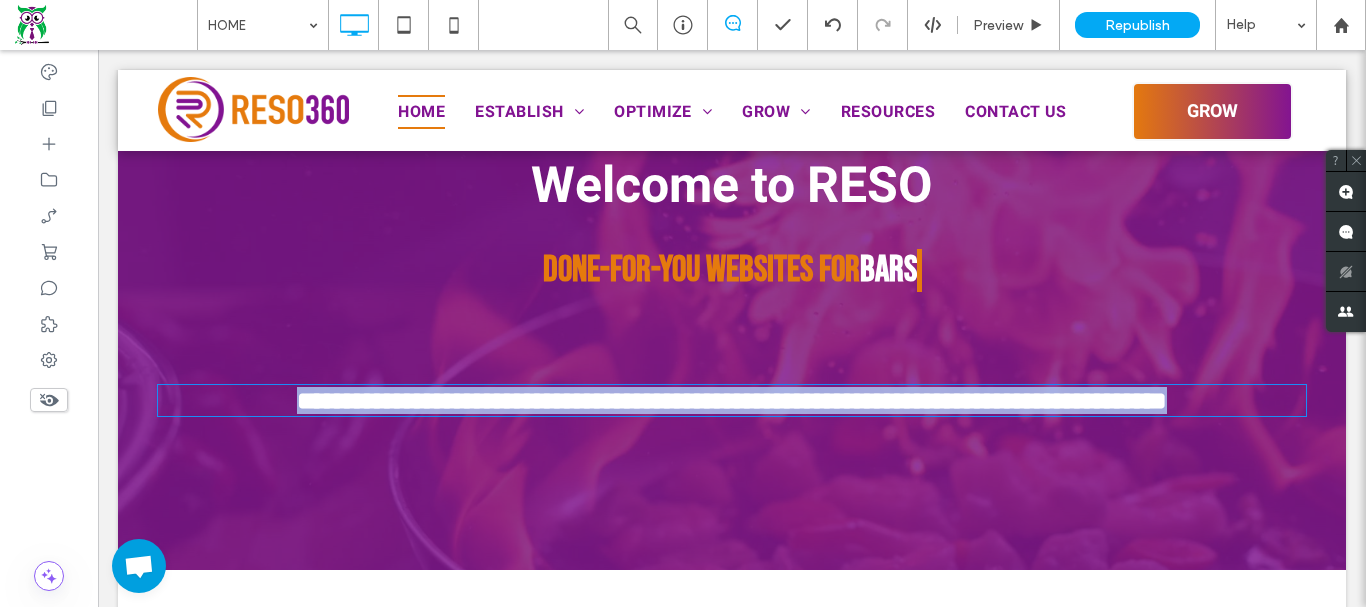 type on "*****" 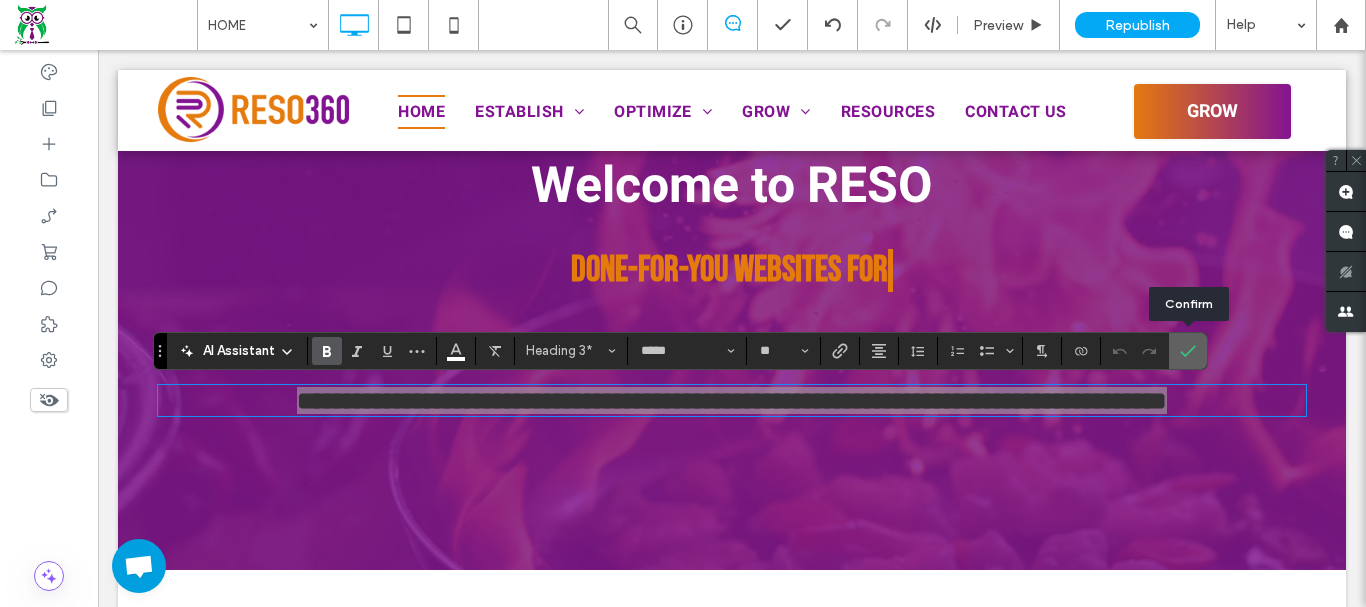 click 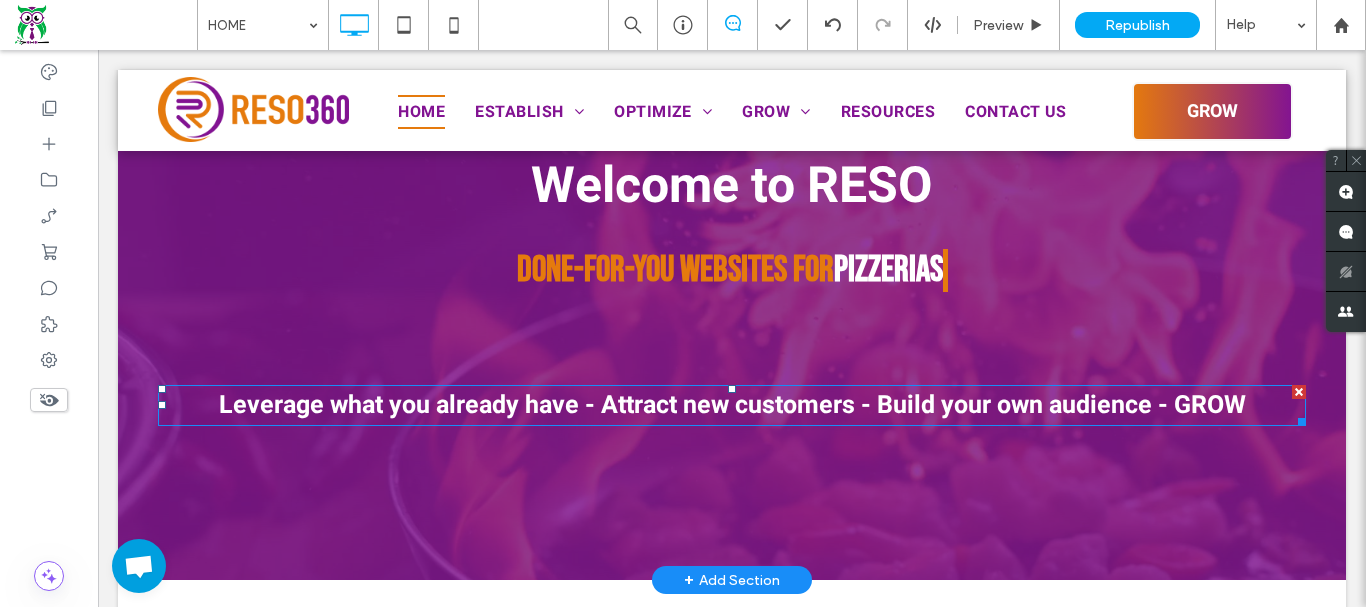 click on "Leverage what you already have - Attract new customers - Build your own audience - GROW" at bounding box center [732, 405] 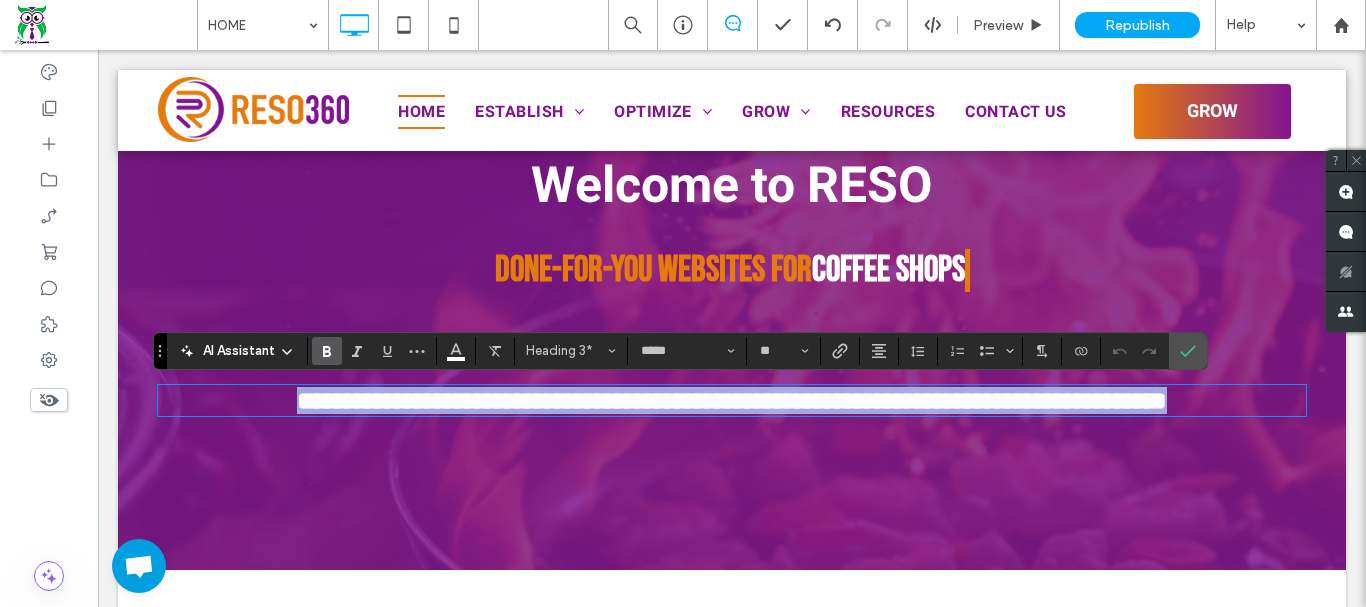 type 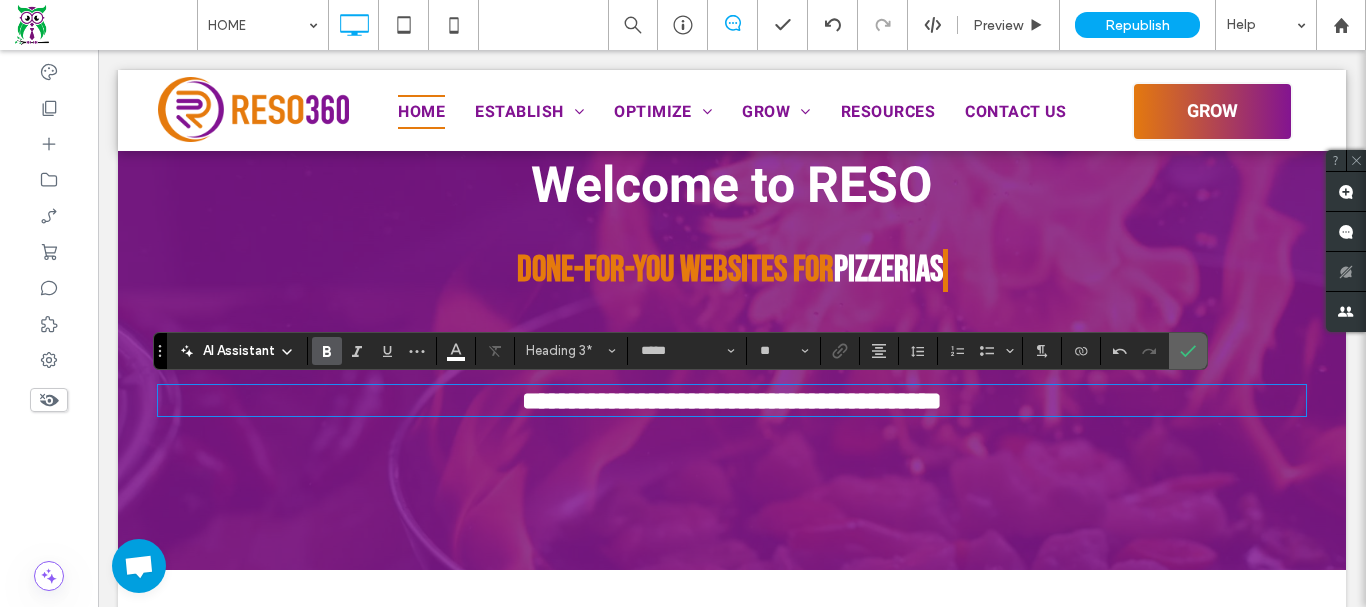 click at bounding box center (1188, 351) 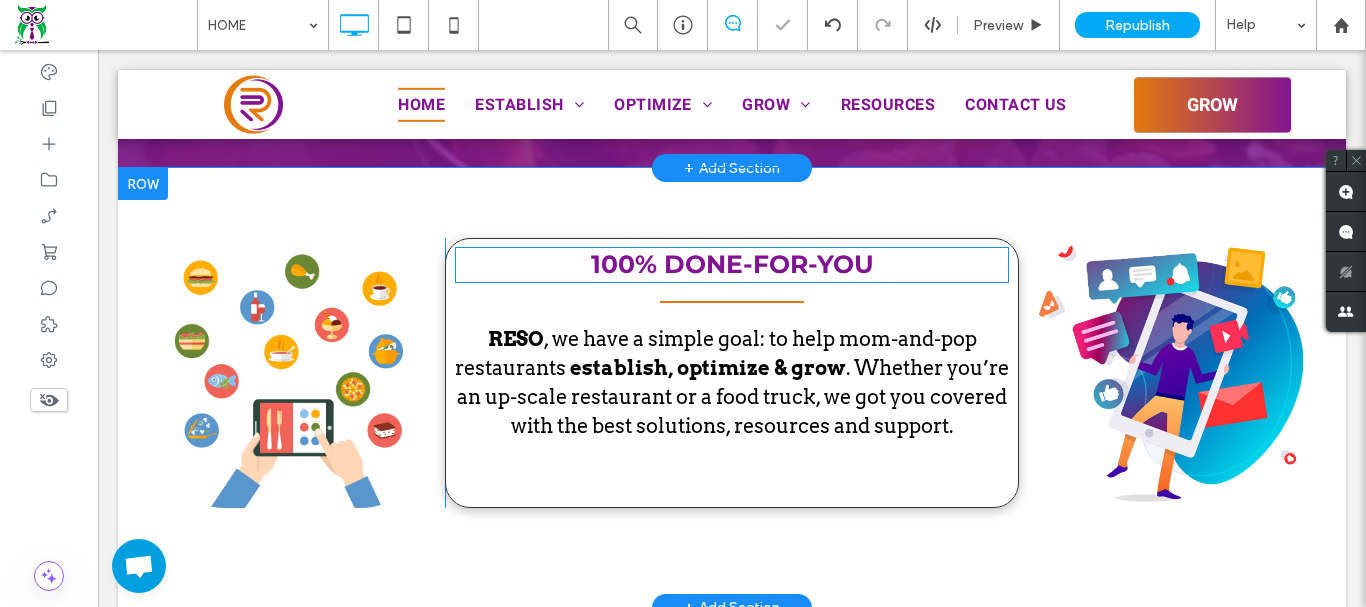 scroll, scrollTop: 488, scrollLeft: 0, axis: vertical 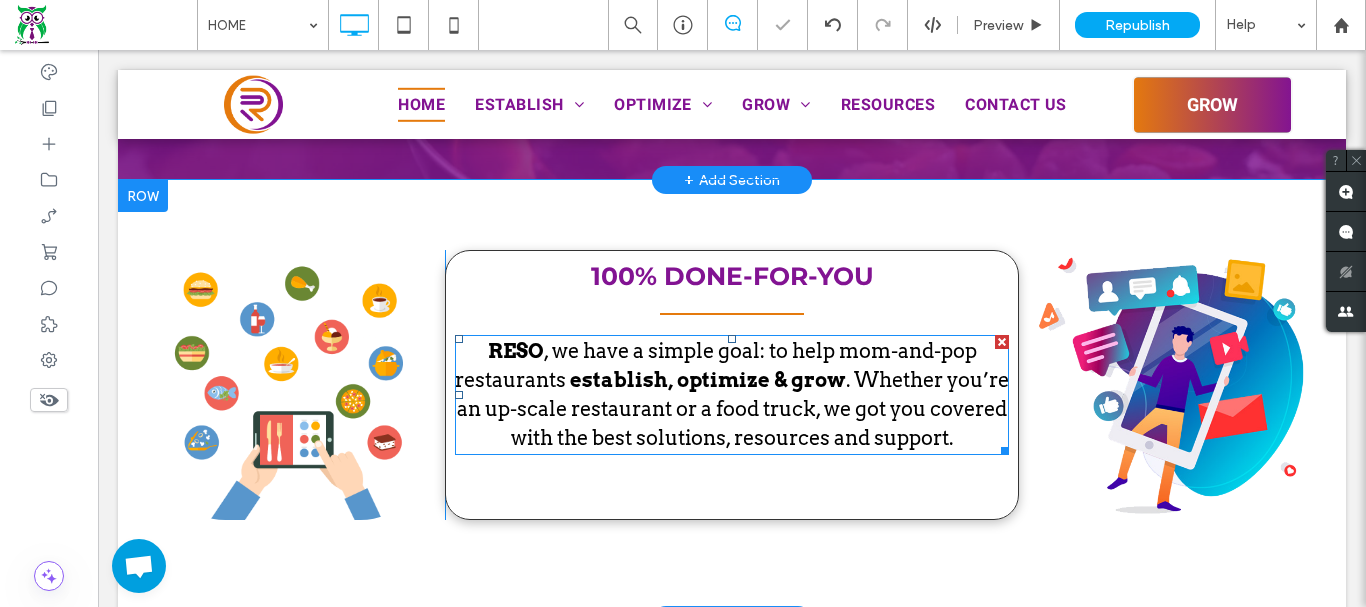 click on "establish, optimize & grow" at bounding box center (708, 380) 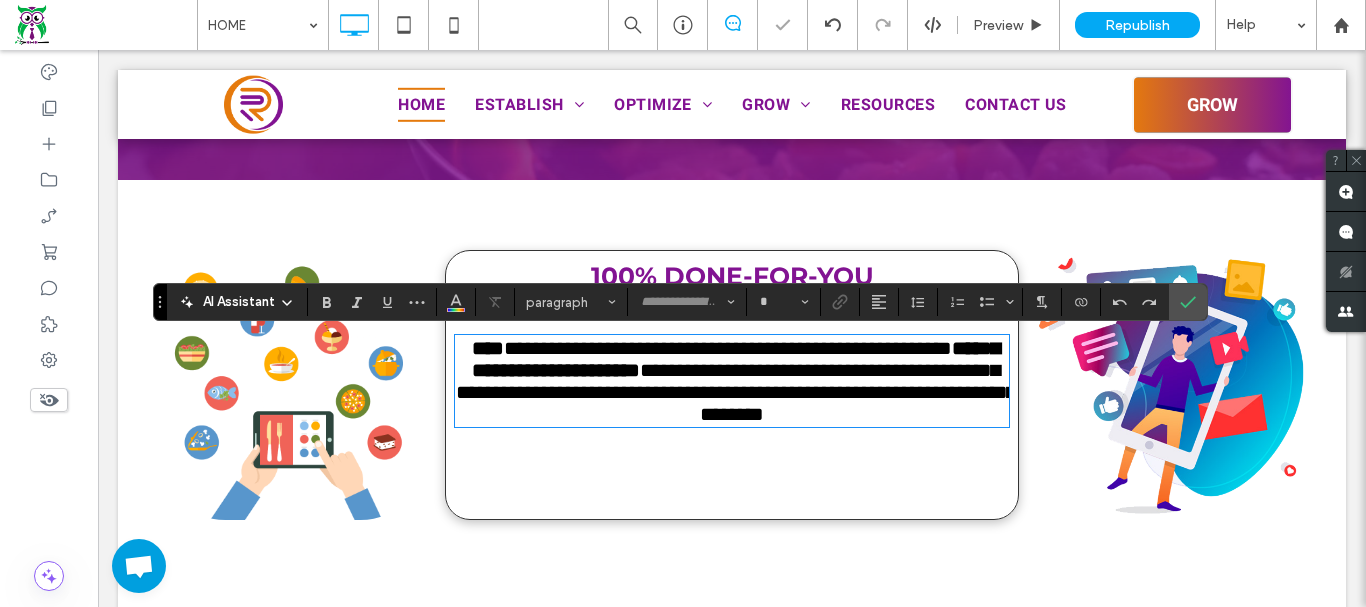 type on "****" 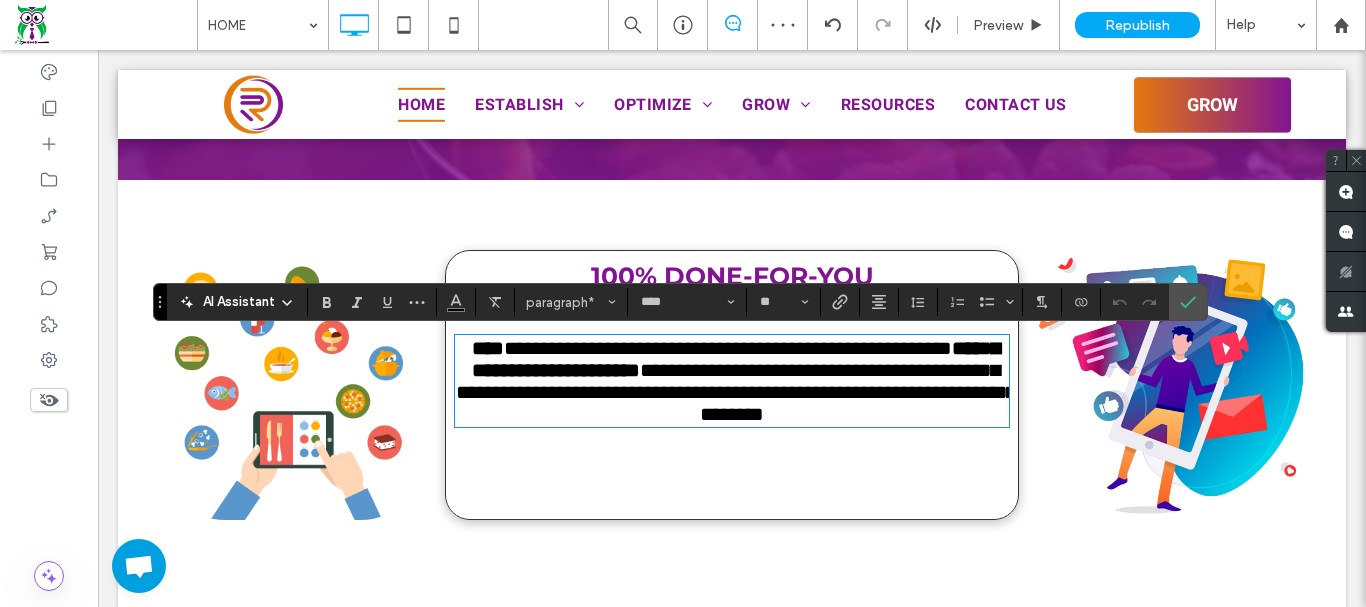 click on "**********" at bounding box center (736, 359) 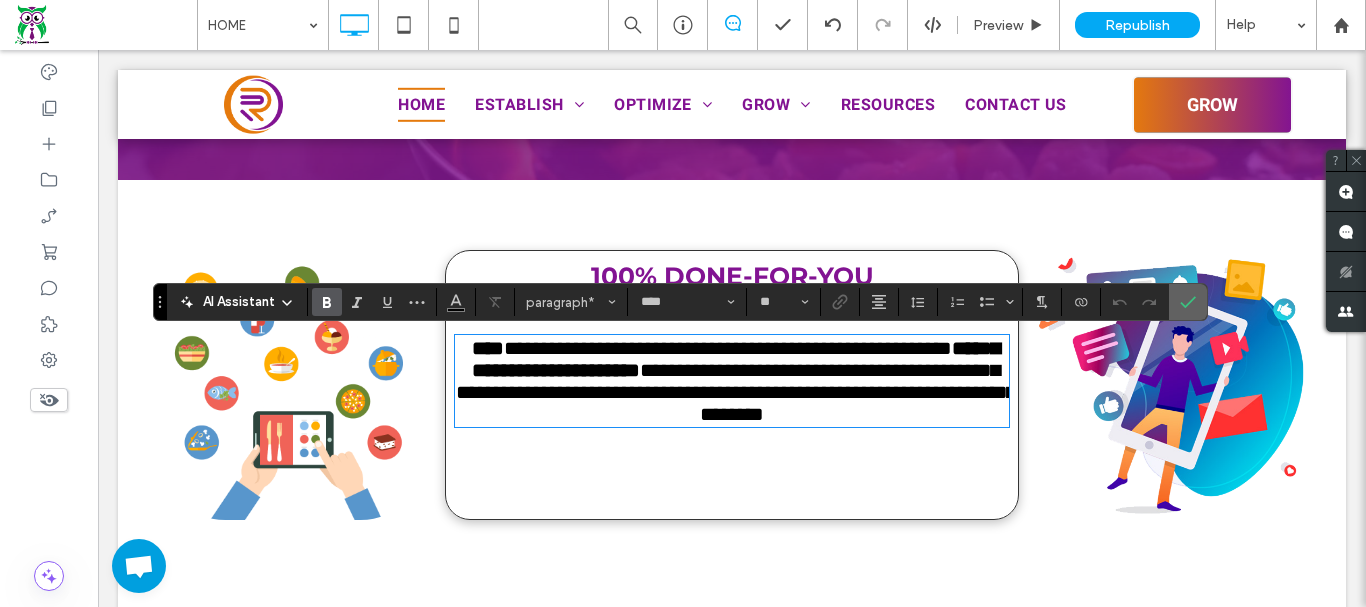 click 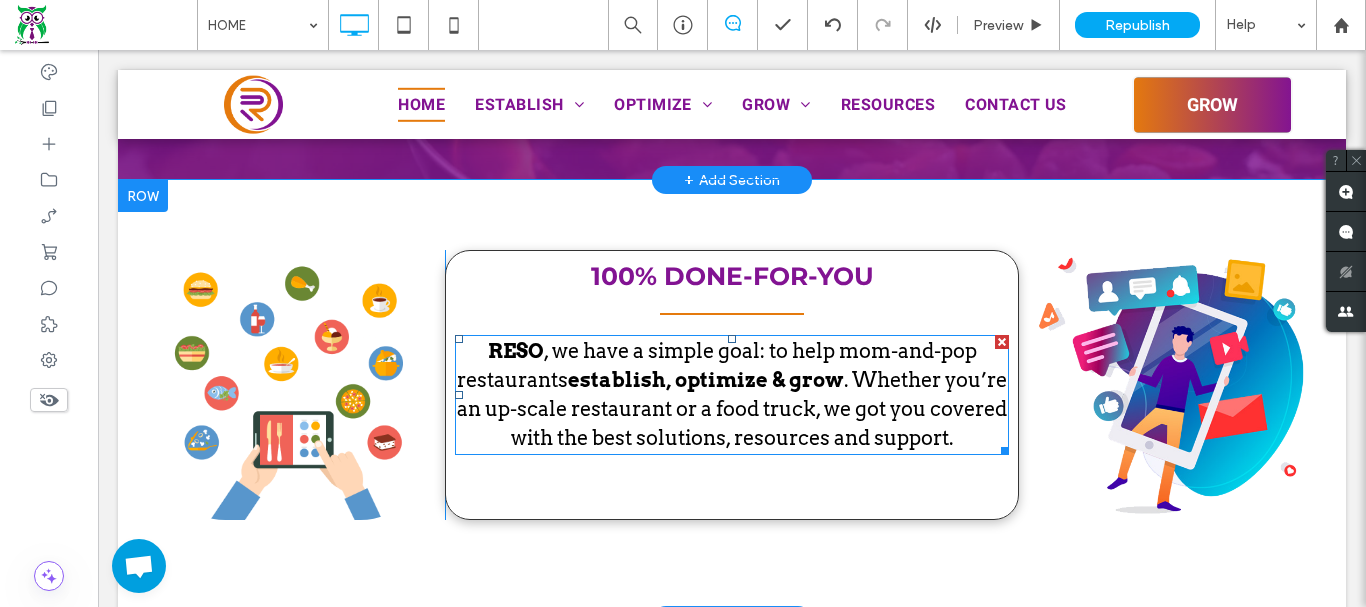 click on "RESO , we have a simple goal: to help mom-and-pop restaurants  establish, optimize & grow . Whether you’re an up-scale restaurant or a food truck, we got you covered with the best solutions, resources and support." at bounding box center (732, 395) 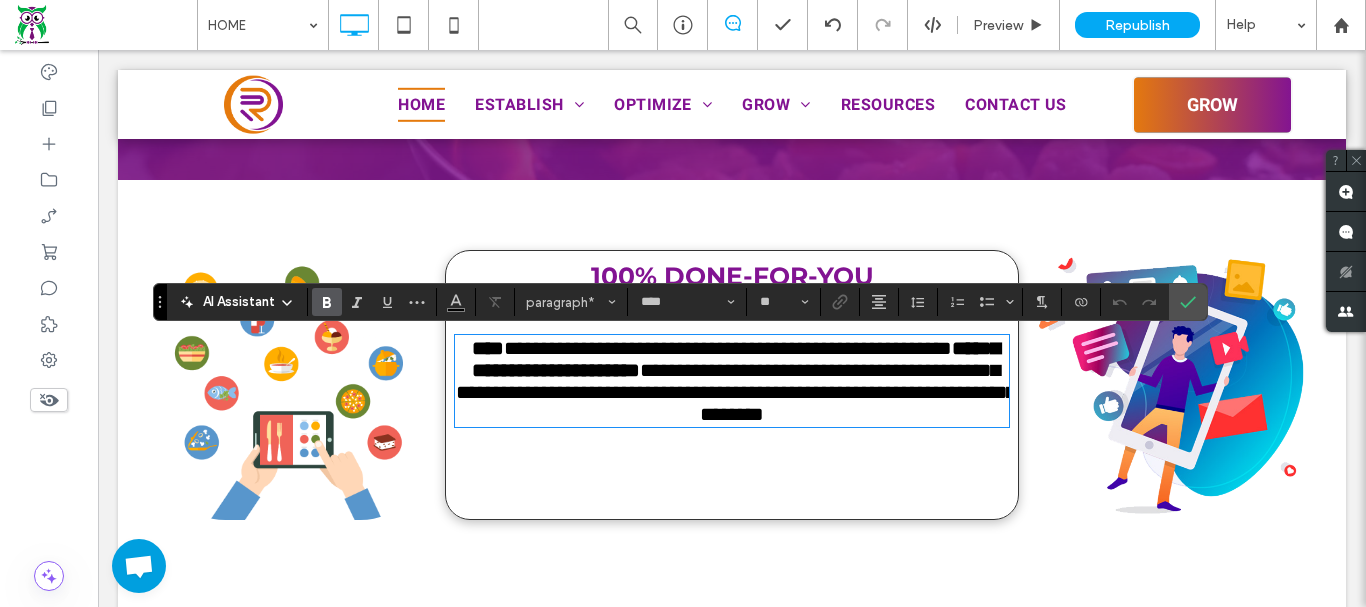 click on "****" at bounding box center [488, 348] 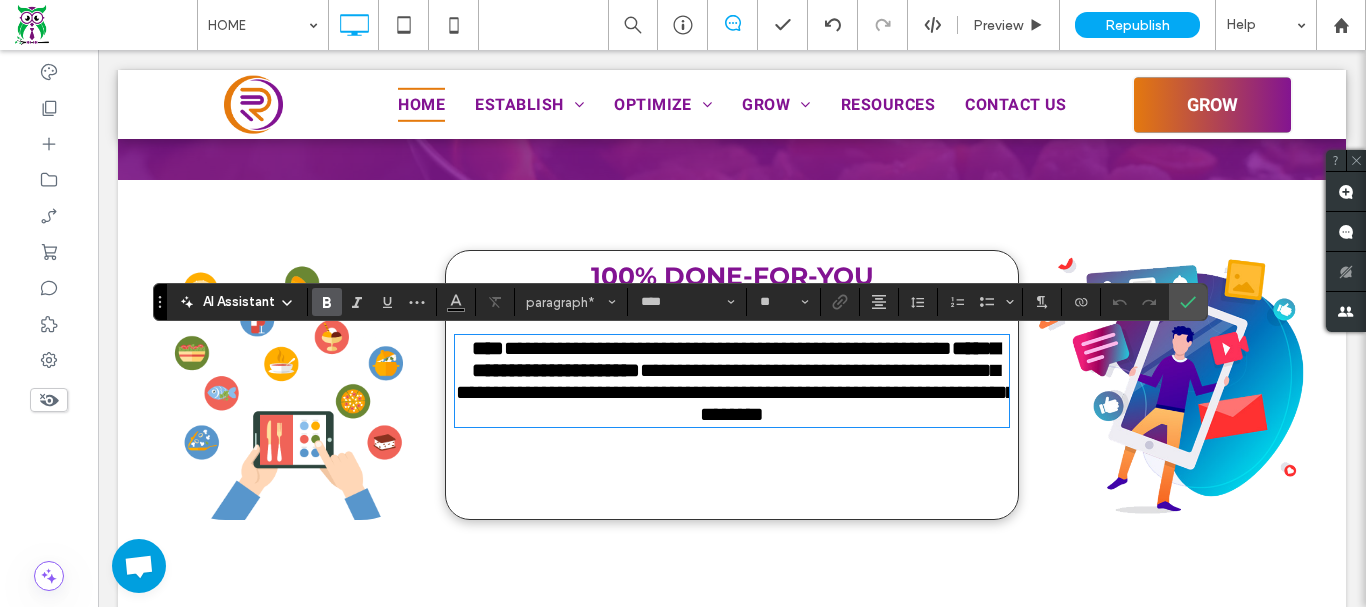 type 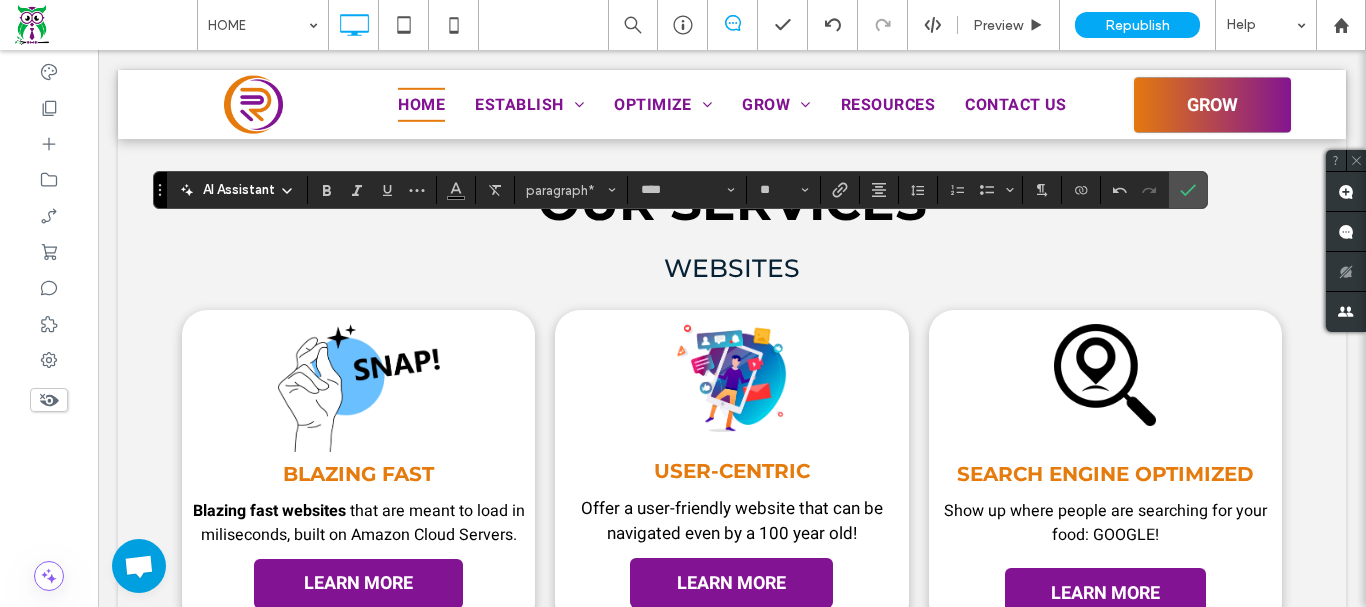 drag, startPoint x: 735, startPoint y: 471, endPoint x: 894, endPoint y: 625, distance: 221.35266 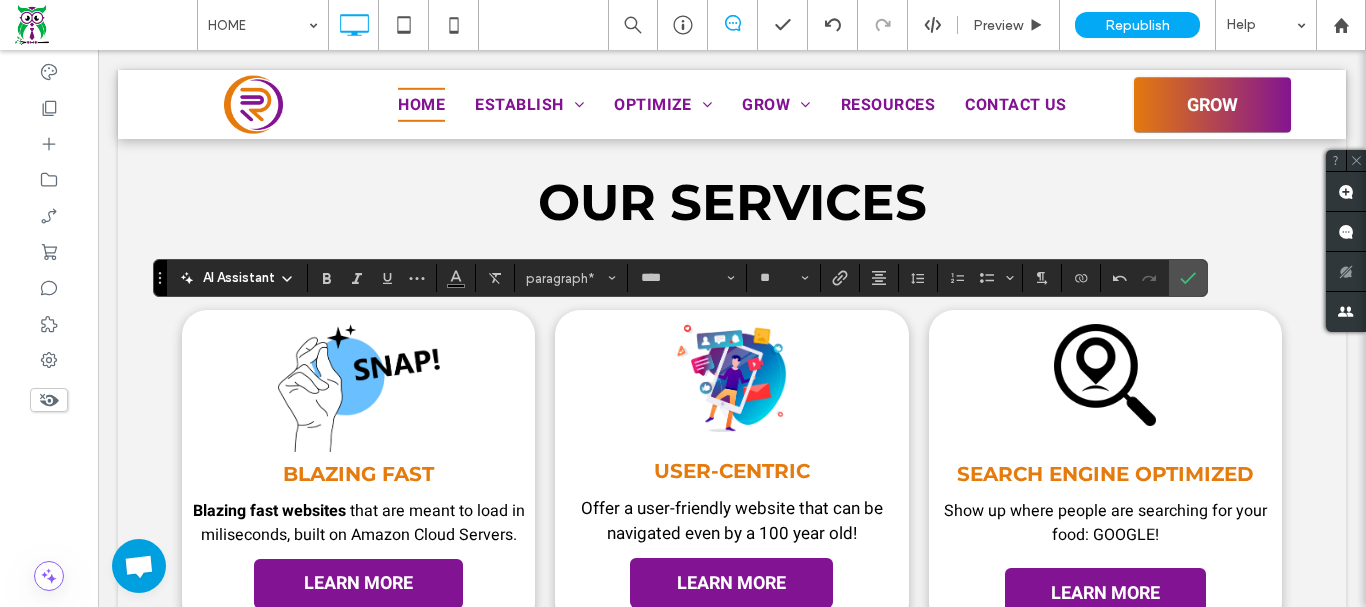 scroll, scrollTop: 512, scrollLeft: 0, axis: vertical 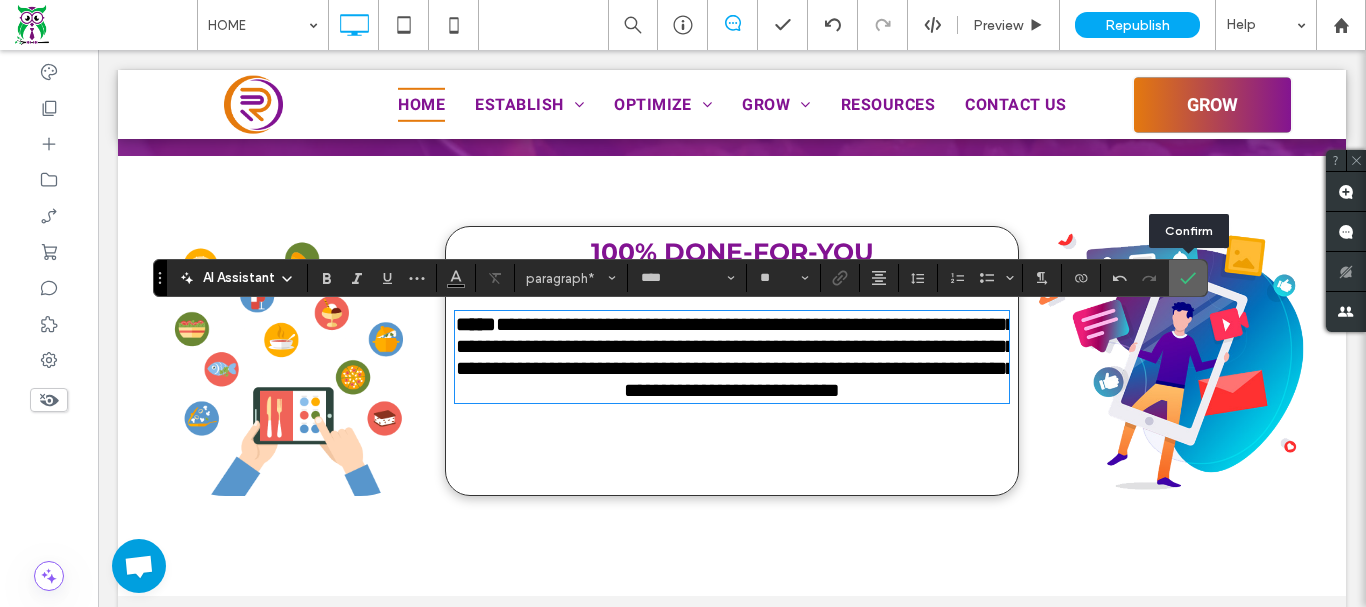 click at bounding box center [1188, 278] 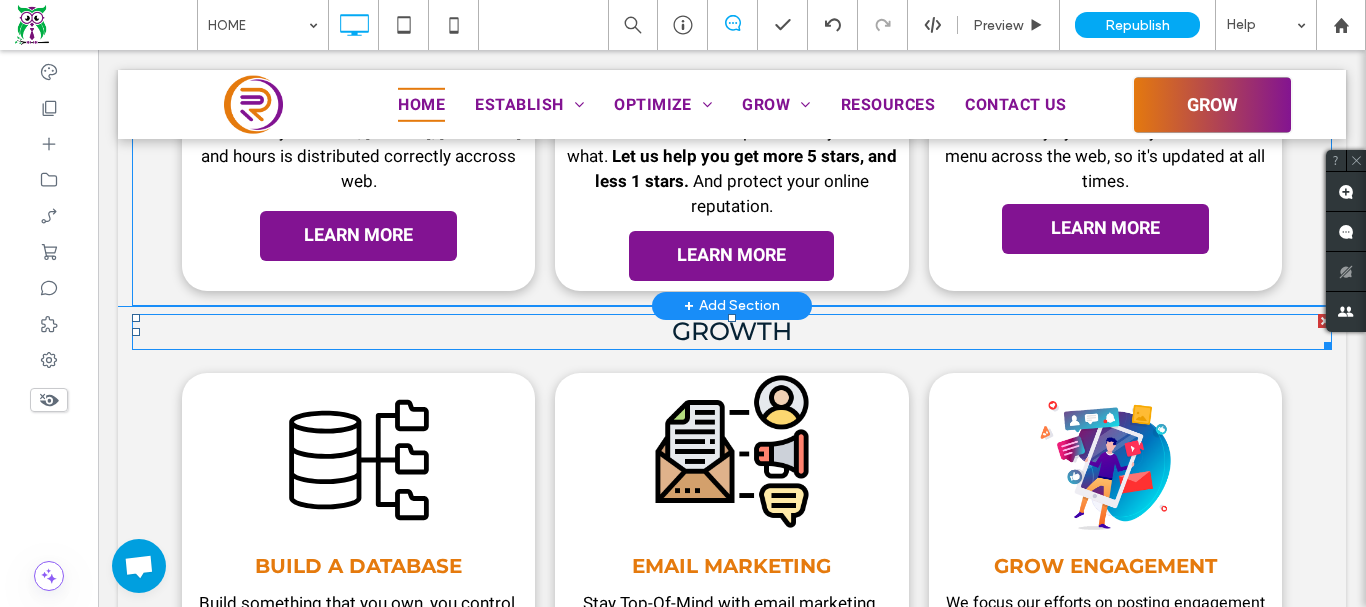 scroll, scrollTop: 1912, scrollLeft: 0, axis: vertical 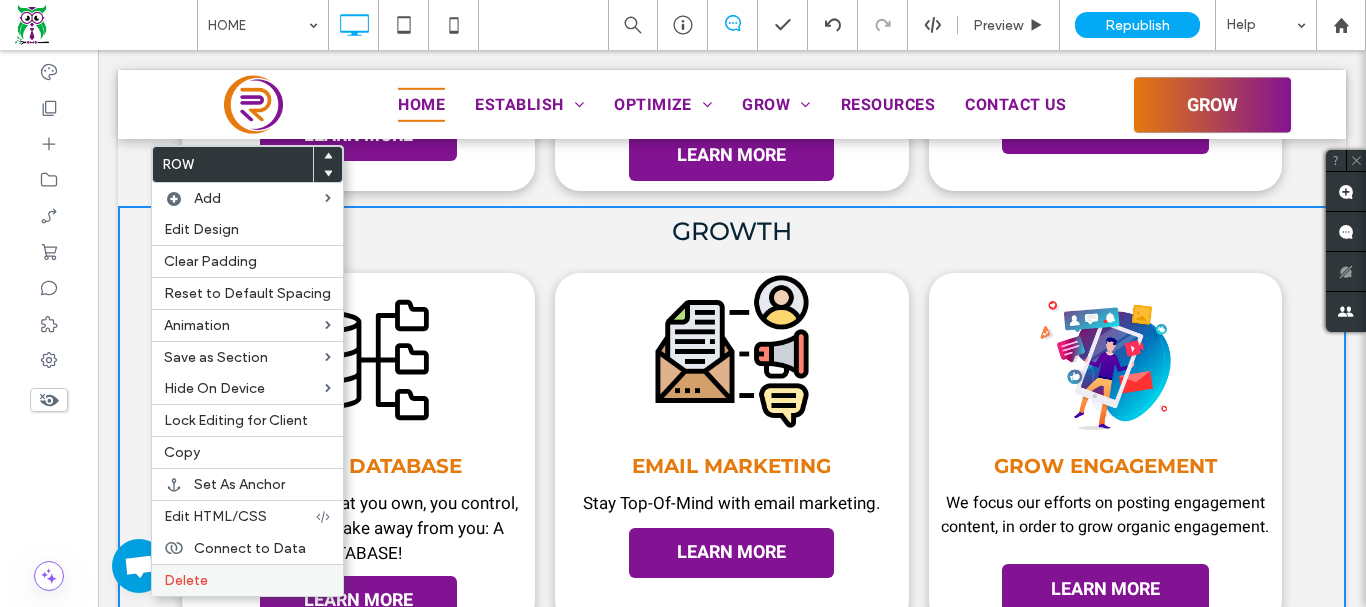 click on "Delete" at bounding box center [186, 580] 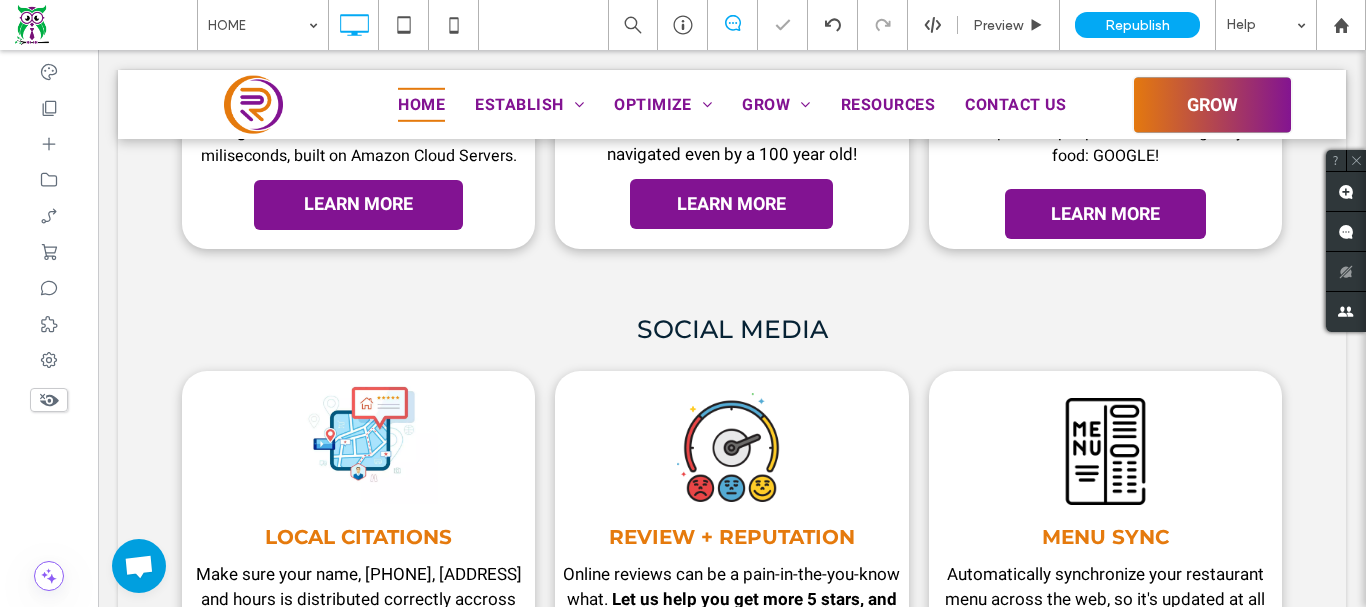 scroll, scrollTop: 1312, scrollLeft: 0, axis: vertical 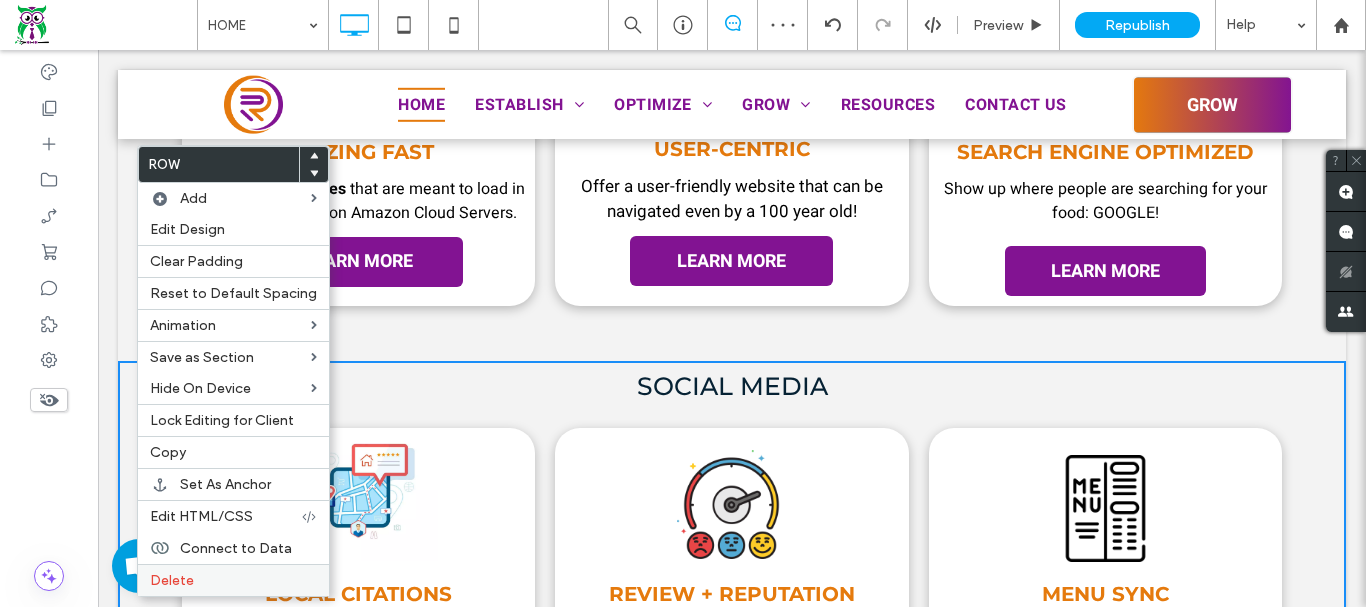 click on "Delete" at bounding box center (172, 580) 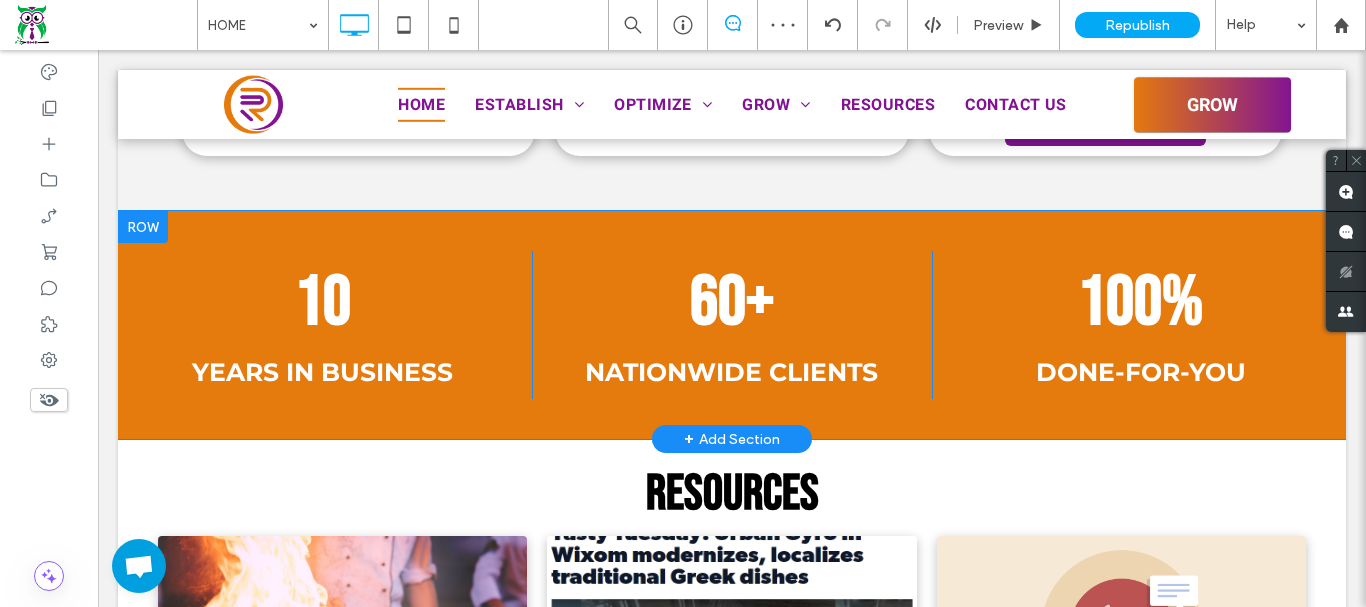scroll, scrollTop: 1524, scrollLeft: 0, axis: vertical 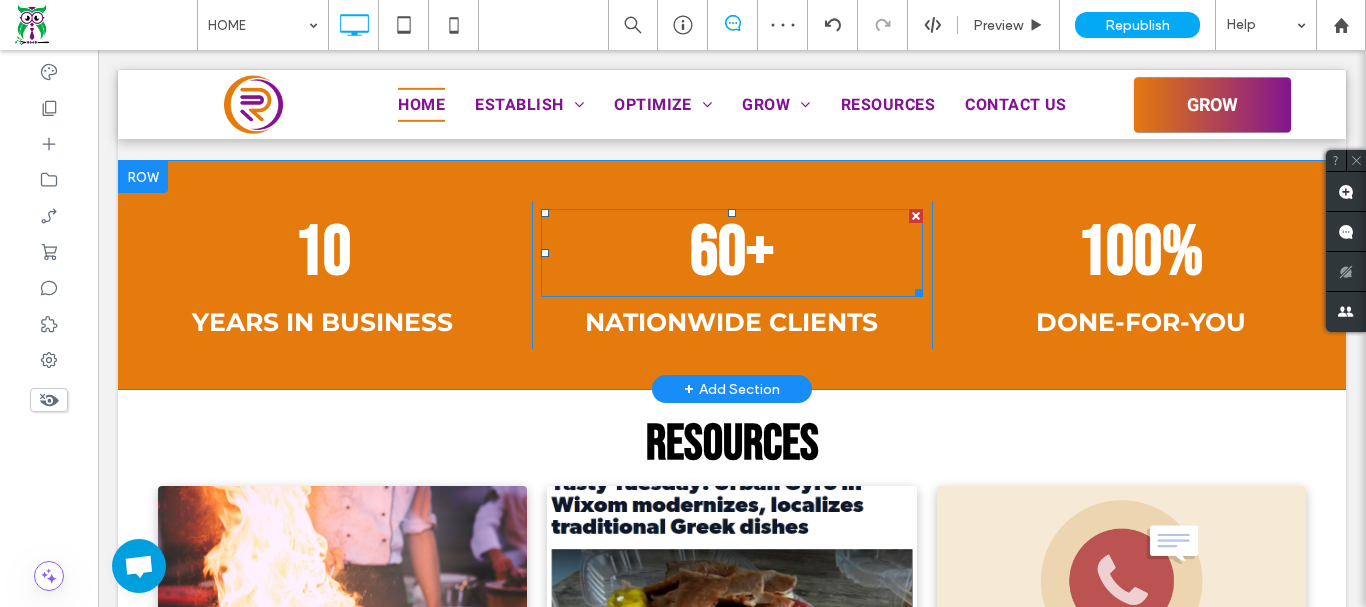 click on "60+" at bounding box center [732, 253] 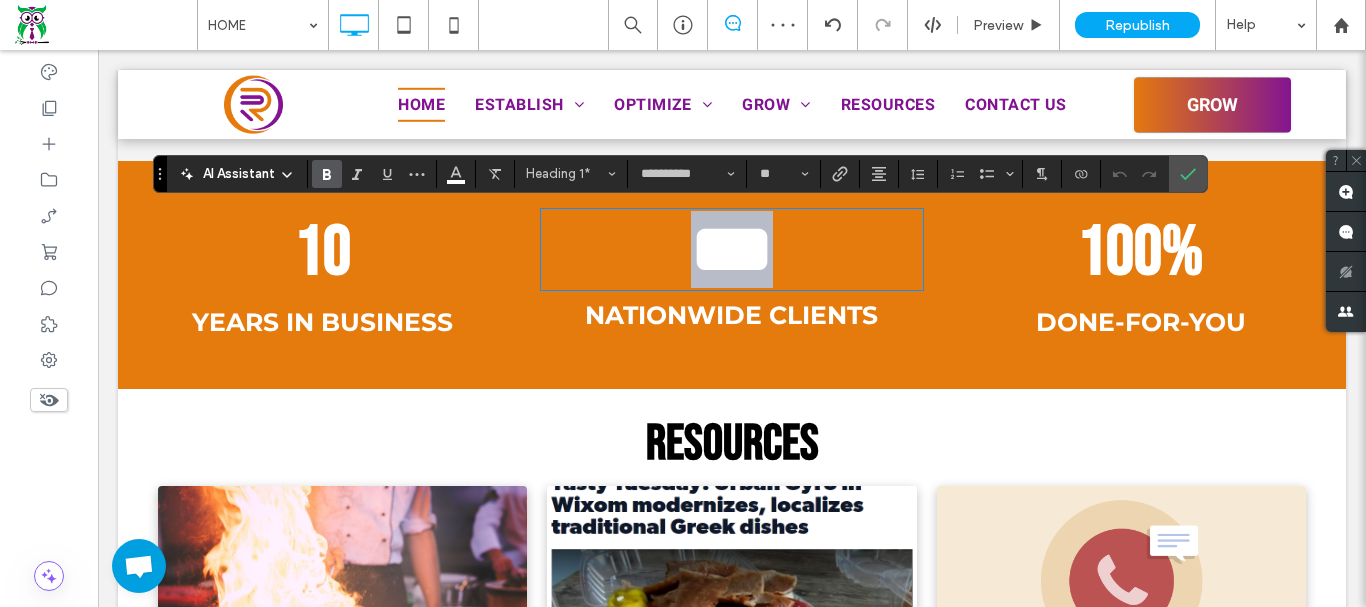 click on "***" at bounding box center [732, 249] 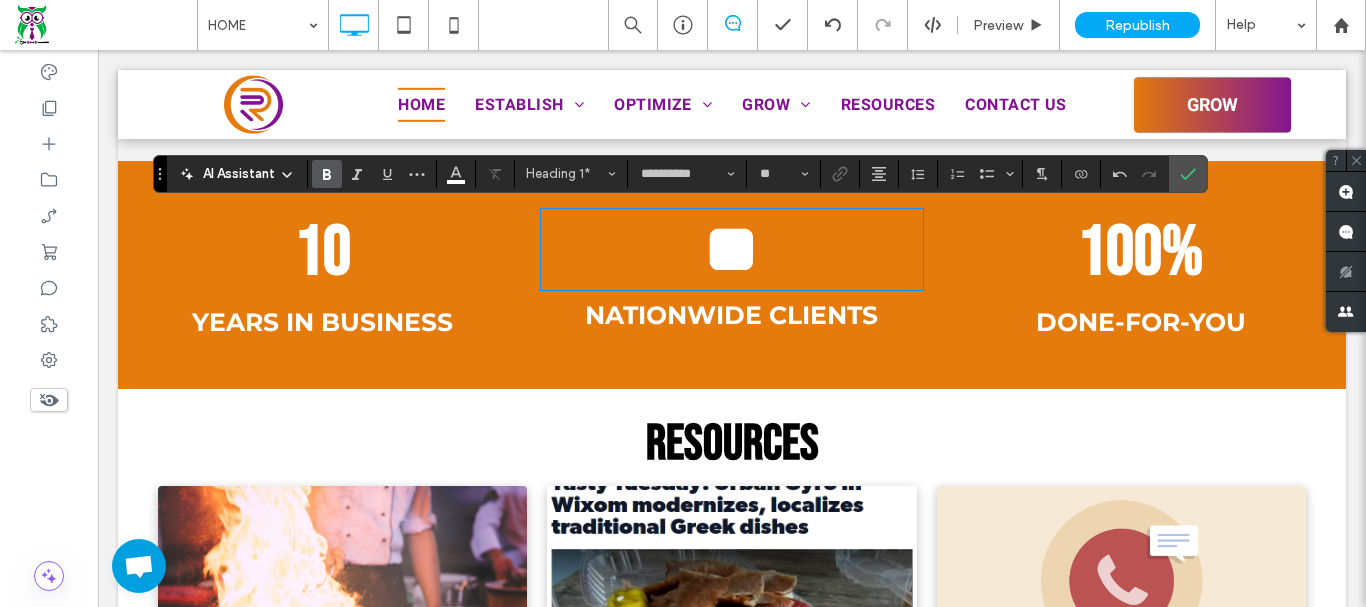 type 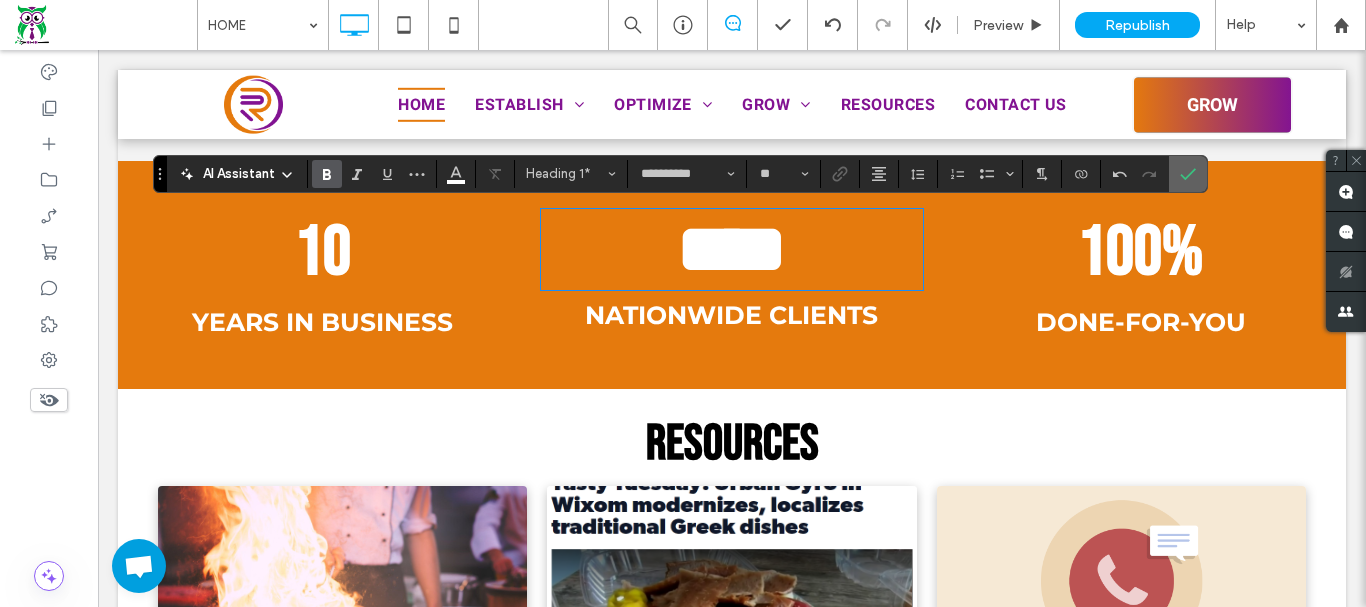 click 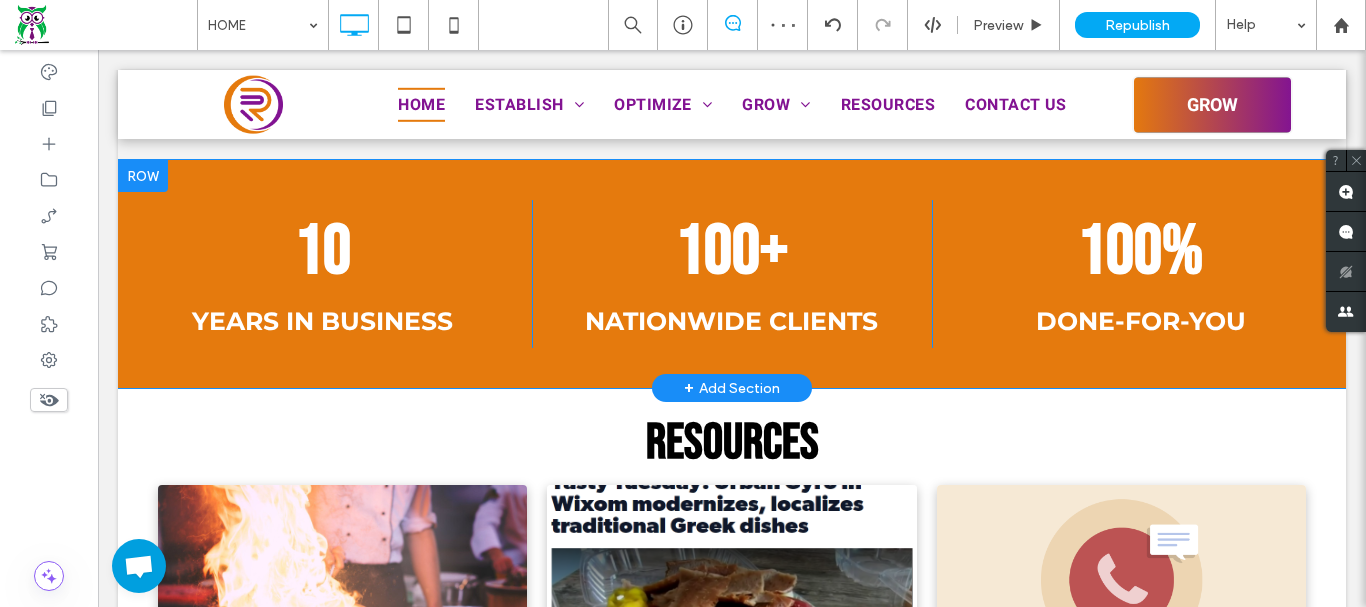 scroll, scrollTop: 1524, scrollLeft: 0, axis: vertical 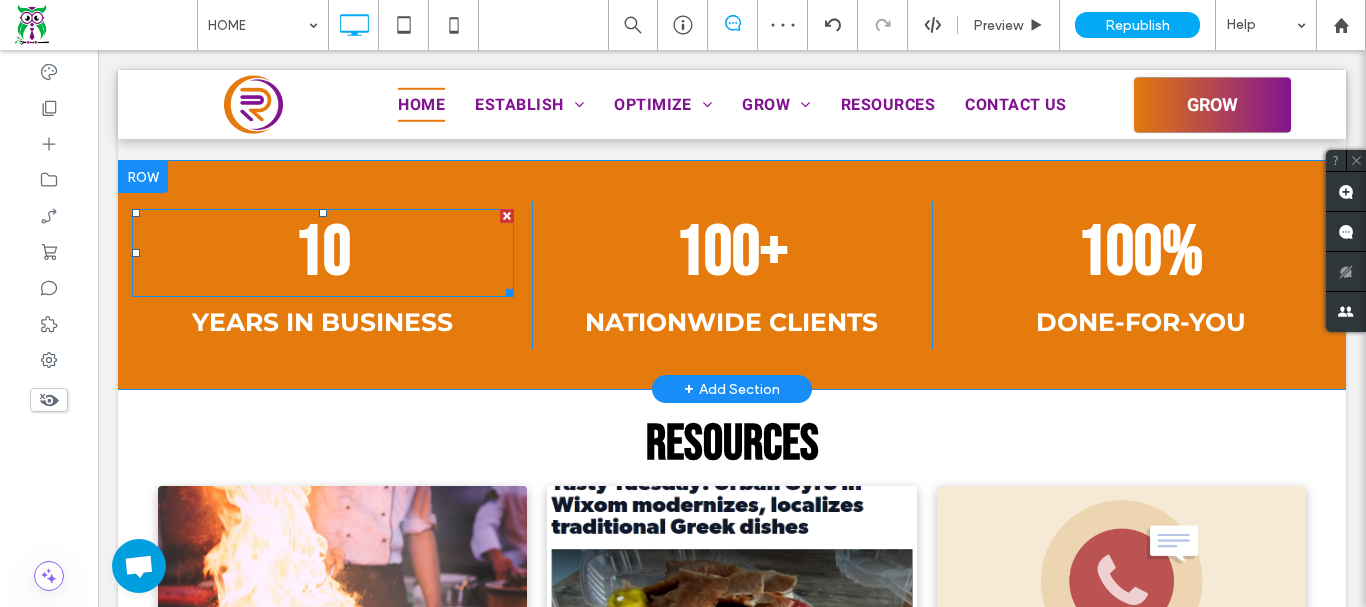 click on "10" at bounding box center (323, 253) 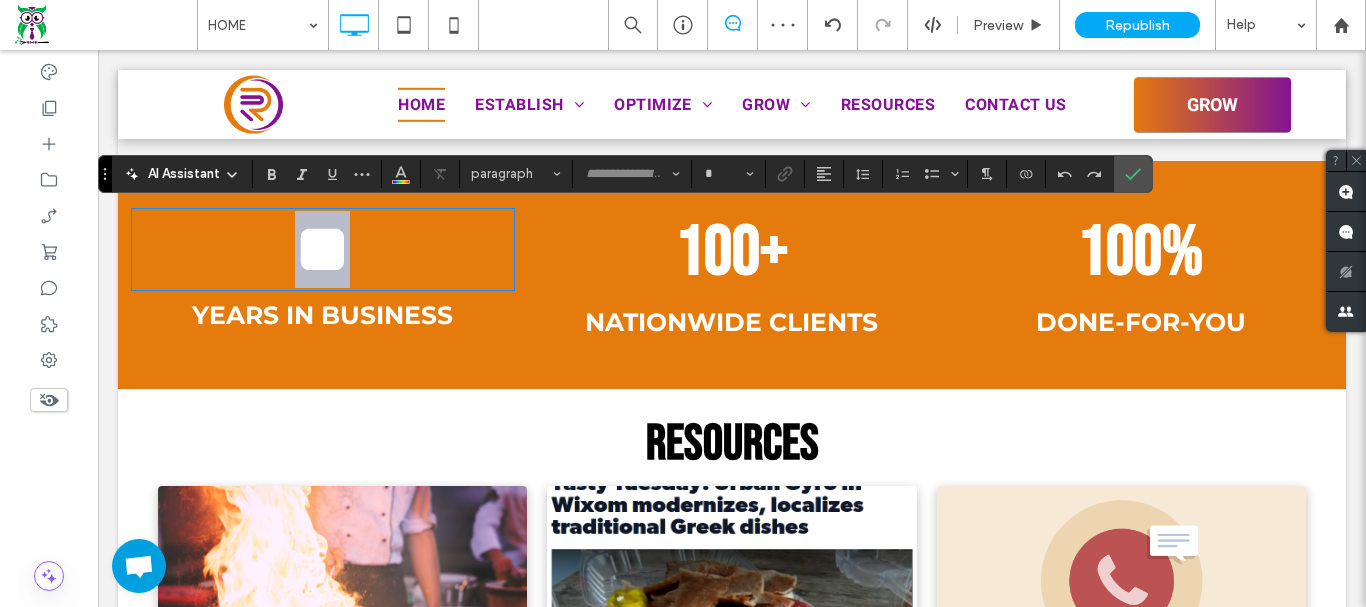 type on "**********" 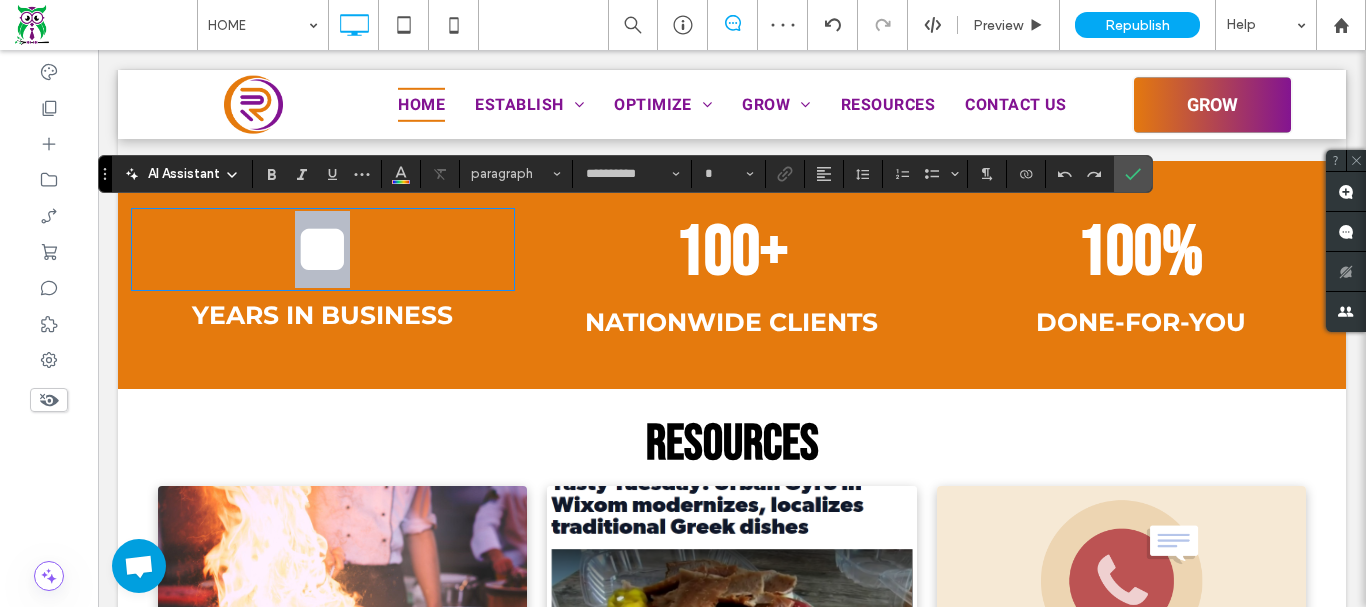 type on "**" 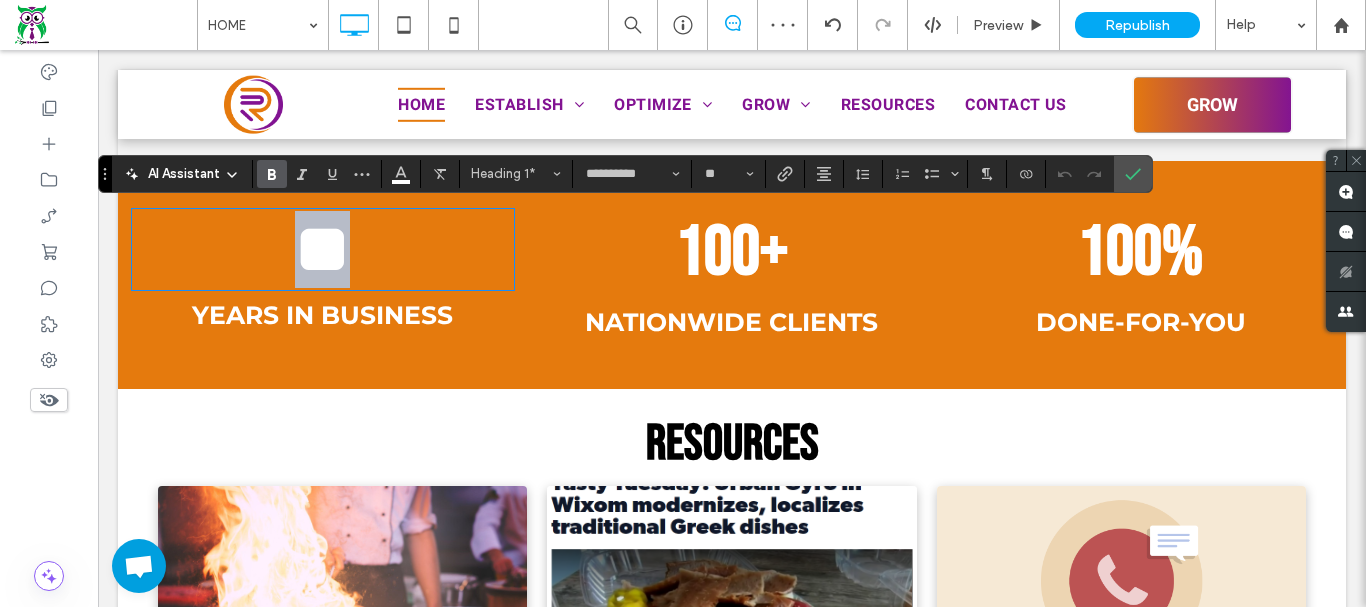 click on "**" at bounding box center (322, 249) 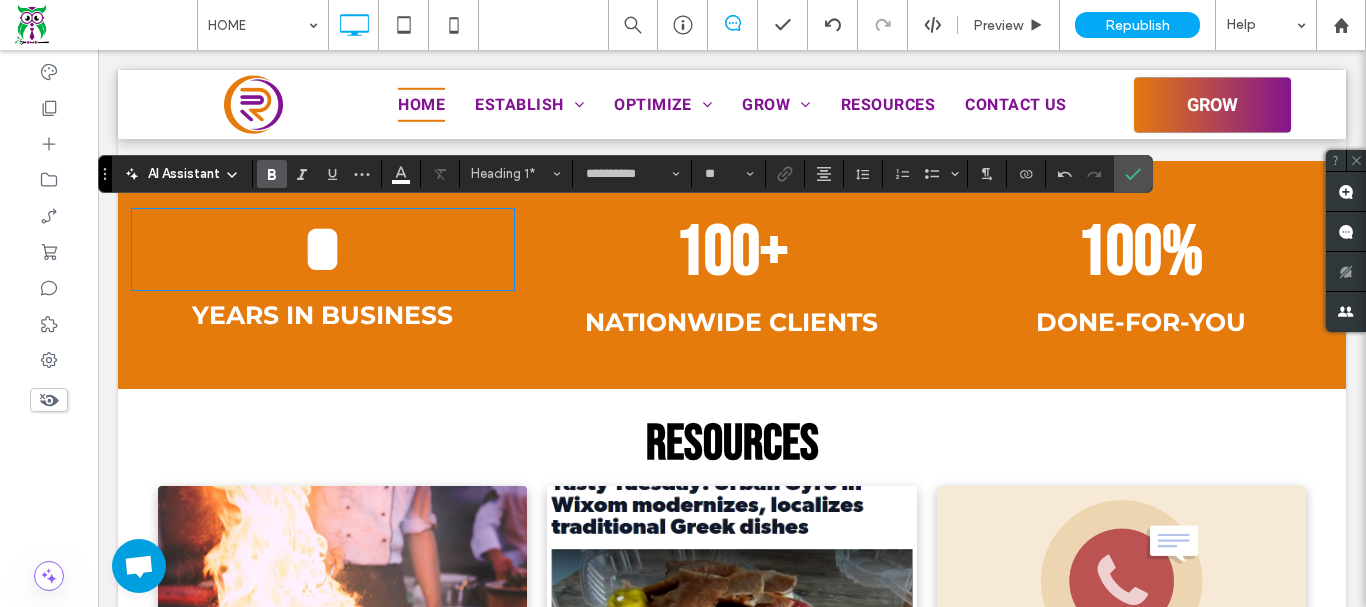 type 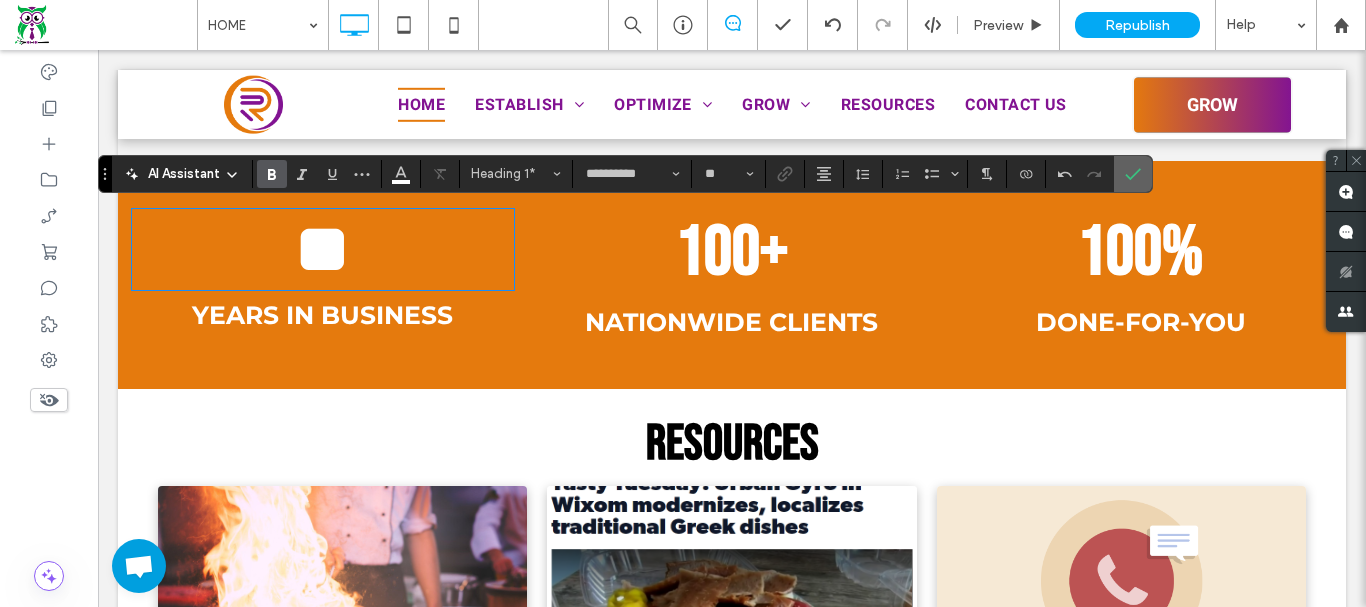 click at bounding box center [1133, 174] 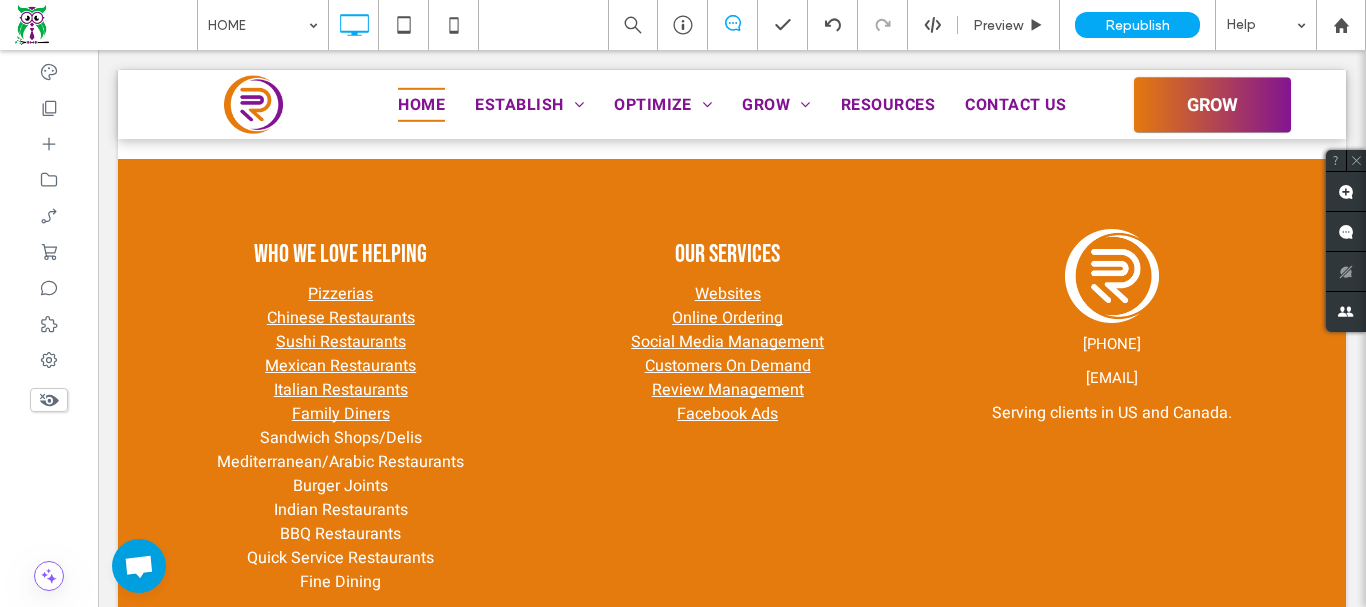 scroll, scrollTop: 3224, scrollLeft: 0, axis: vertical 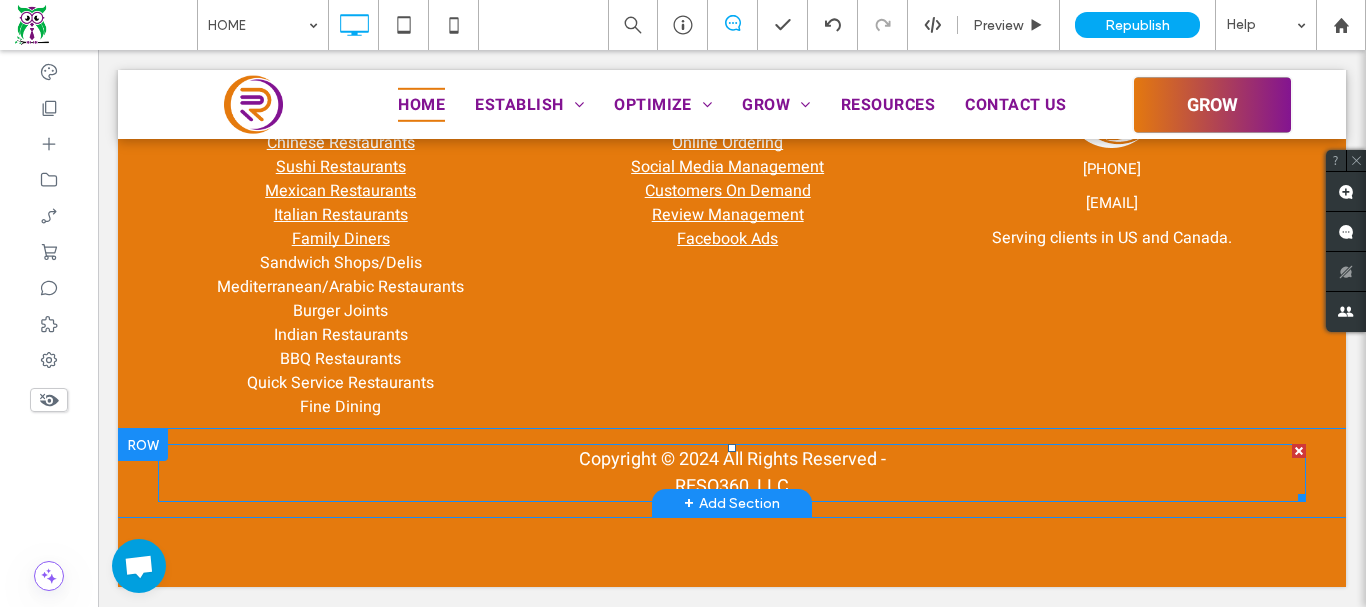 click on "Copyright © 2024 All Rights Reserved -" at bounding box center (732, 459) 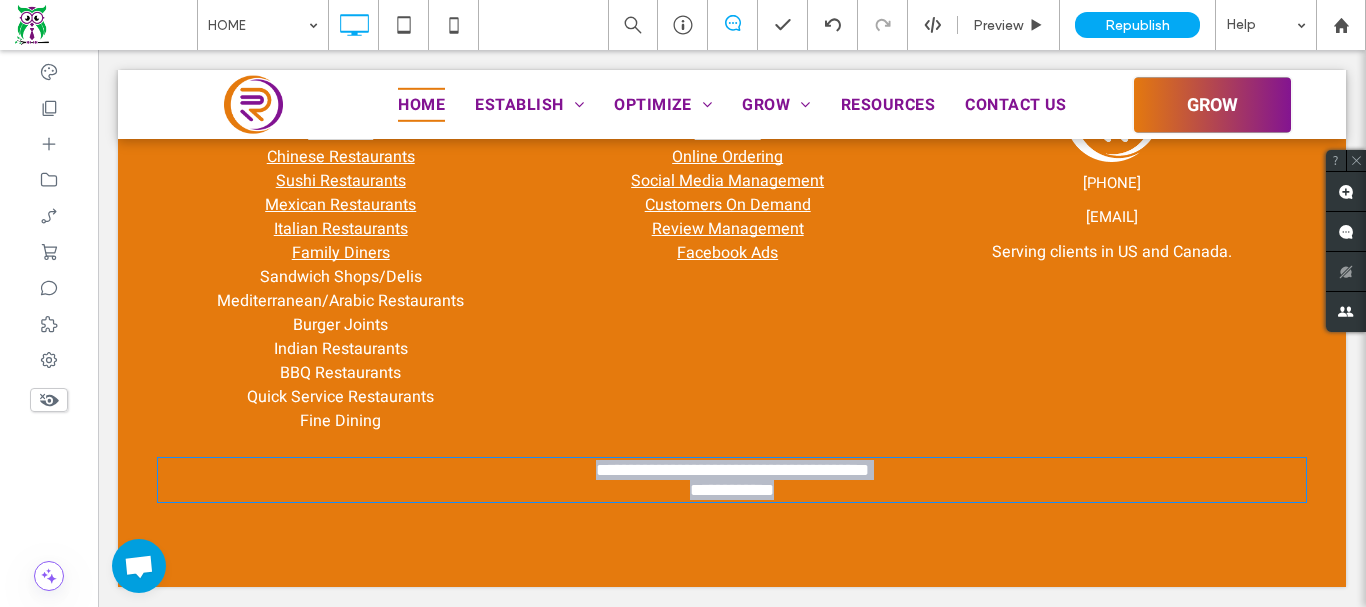 type on "*****" 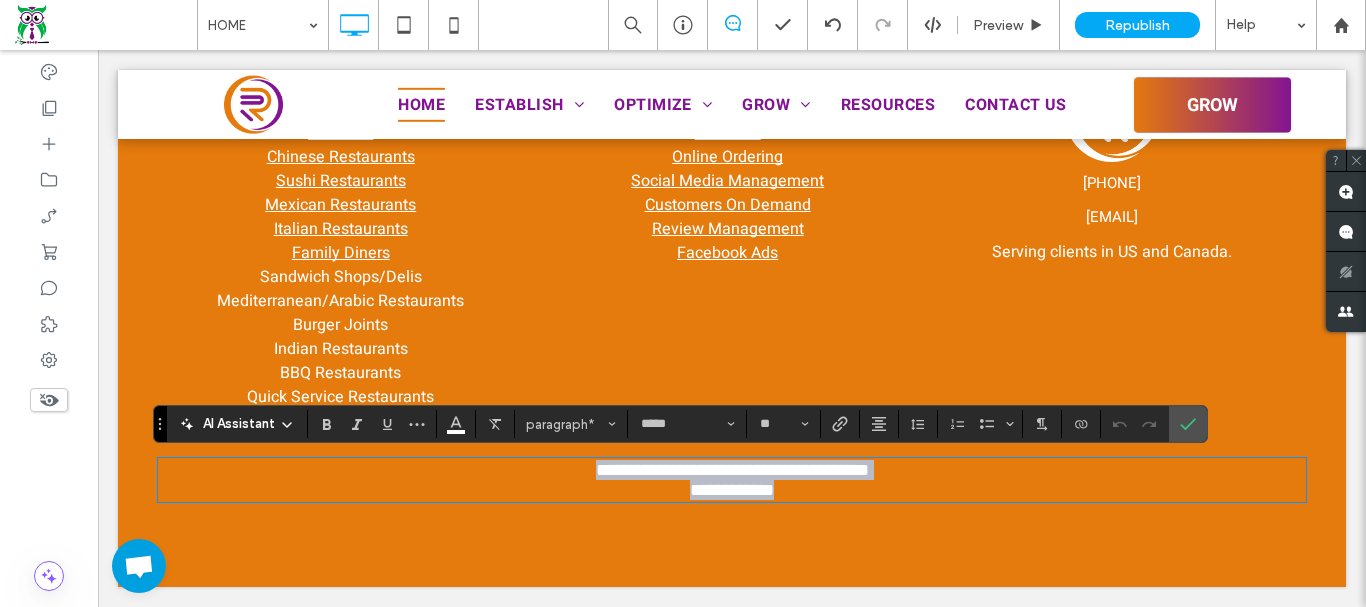 click on "**********" at bounding box center (732, 470) 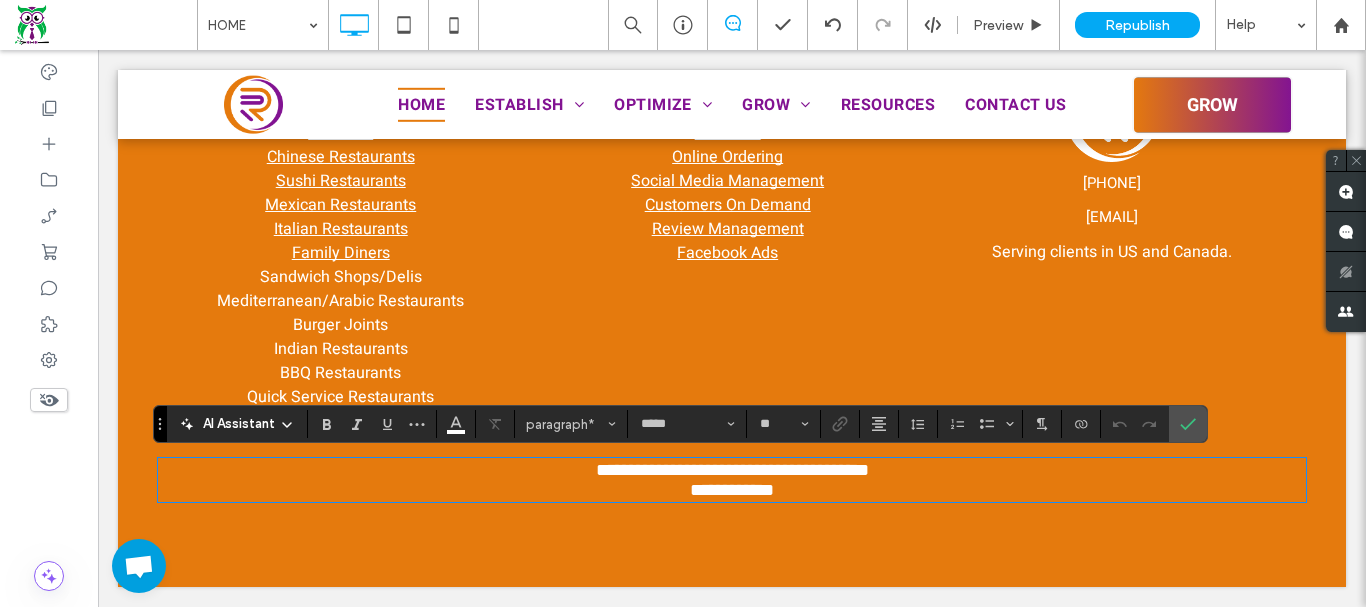 type 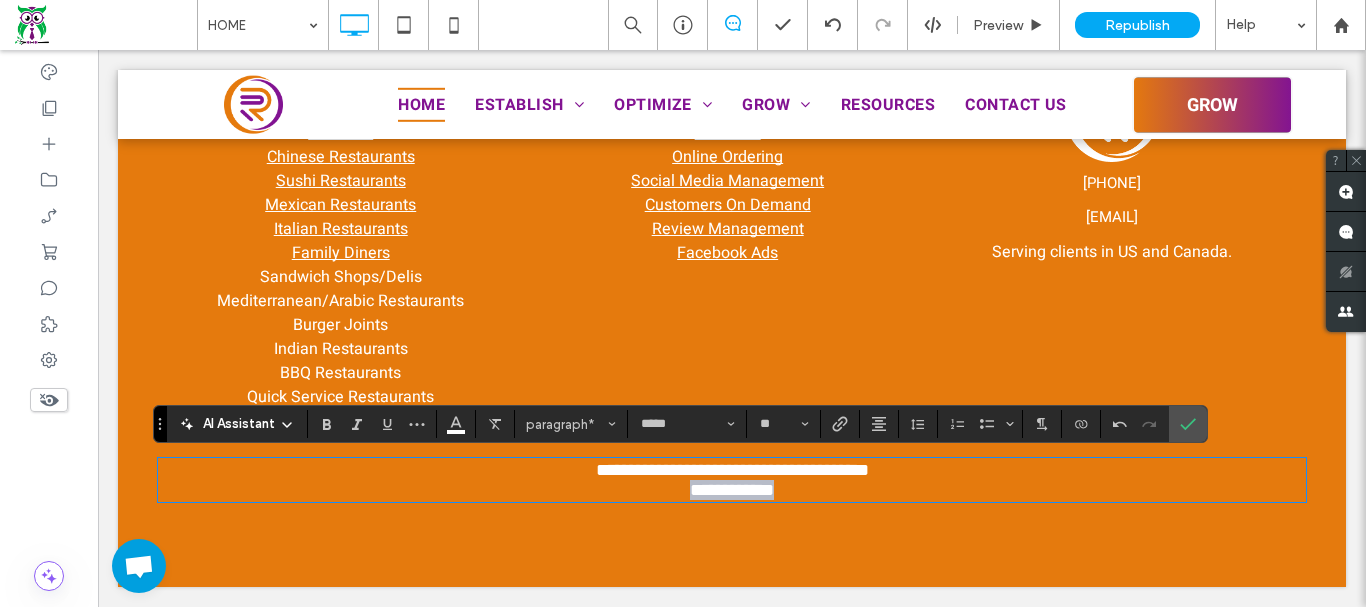 drag, startPoint x: 815, startPoint y: 491, endPoint x: 631, endPoint y: 516, distance: 185.6906 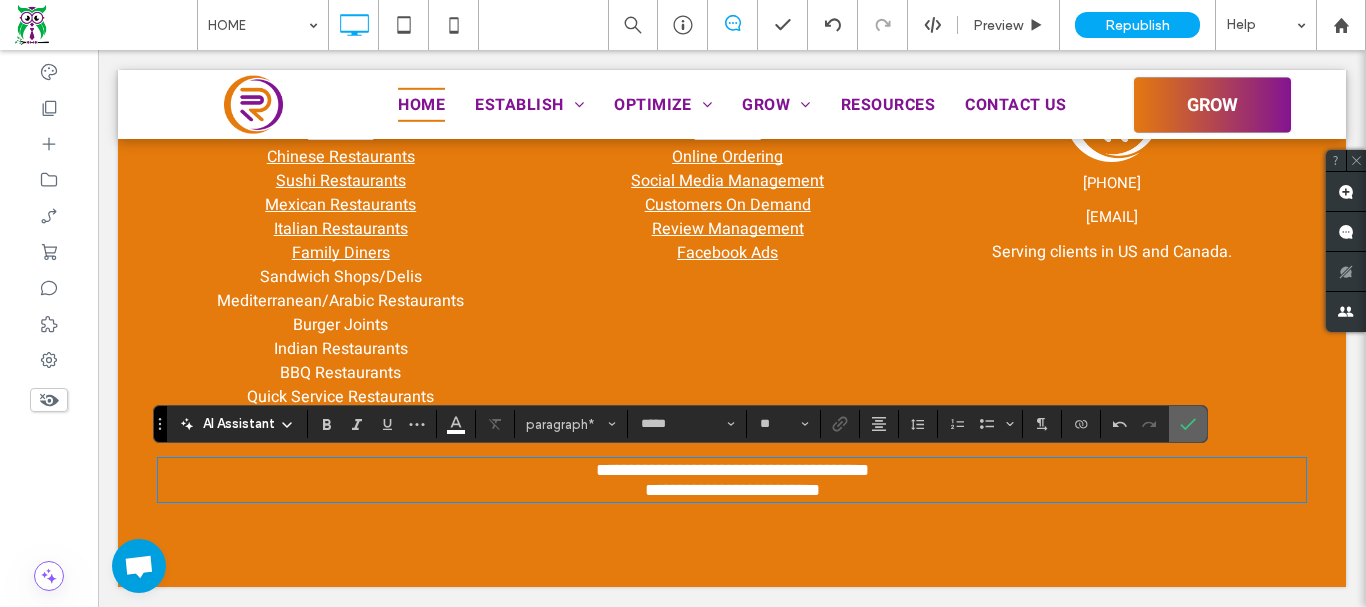 click 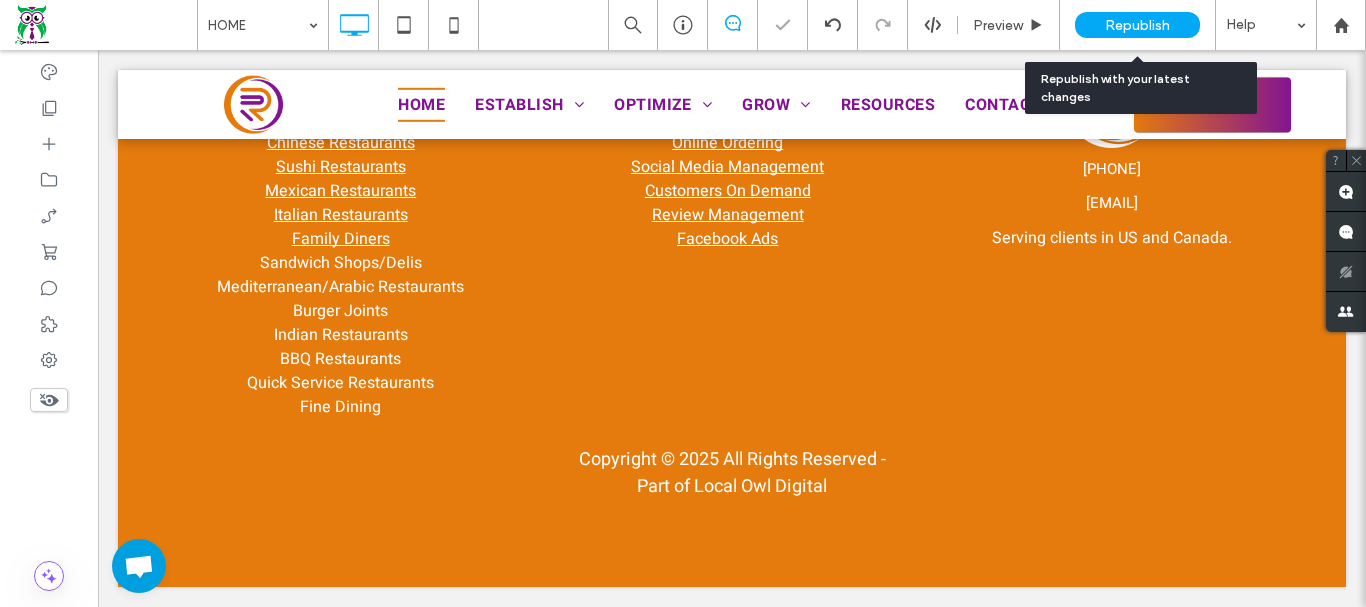 click on "Republish" at bounding box center [1137, 25] 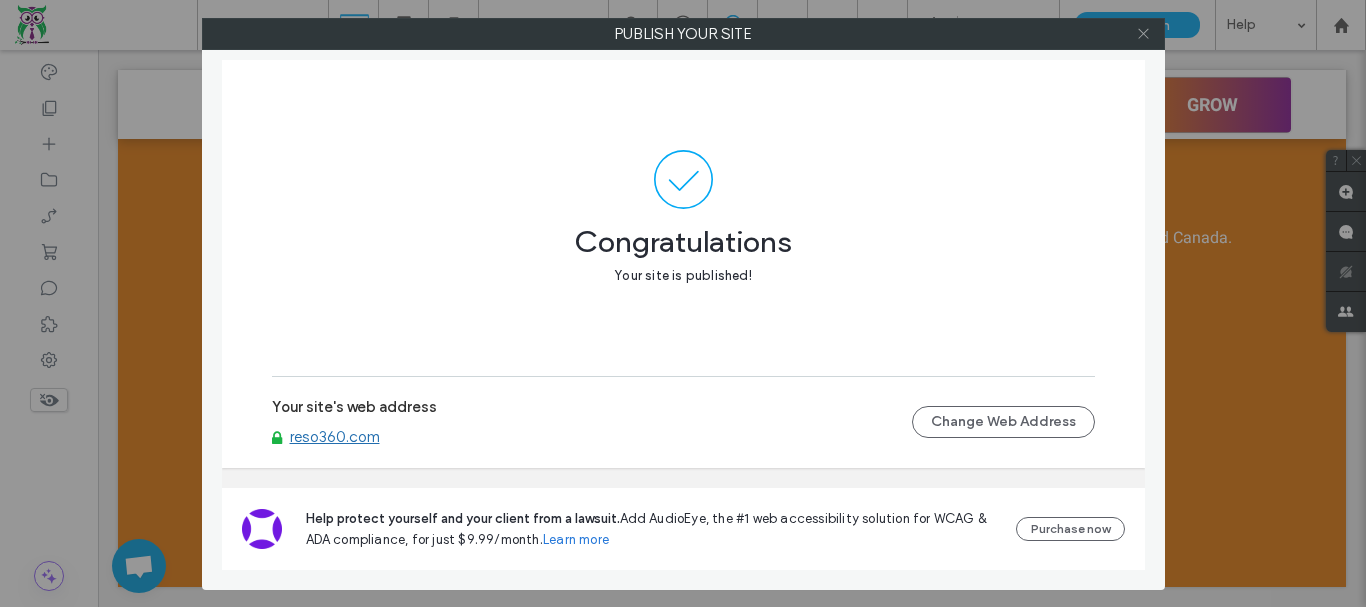 click 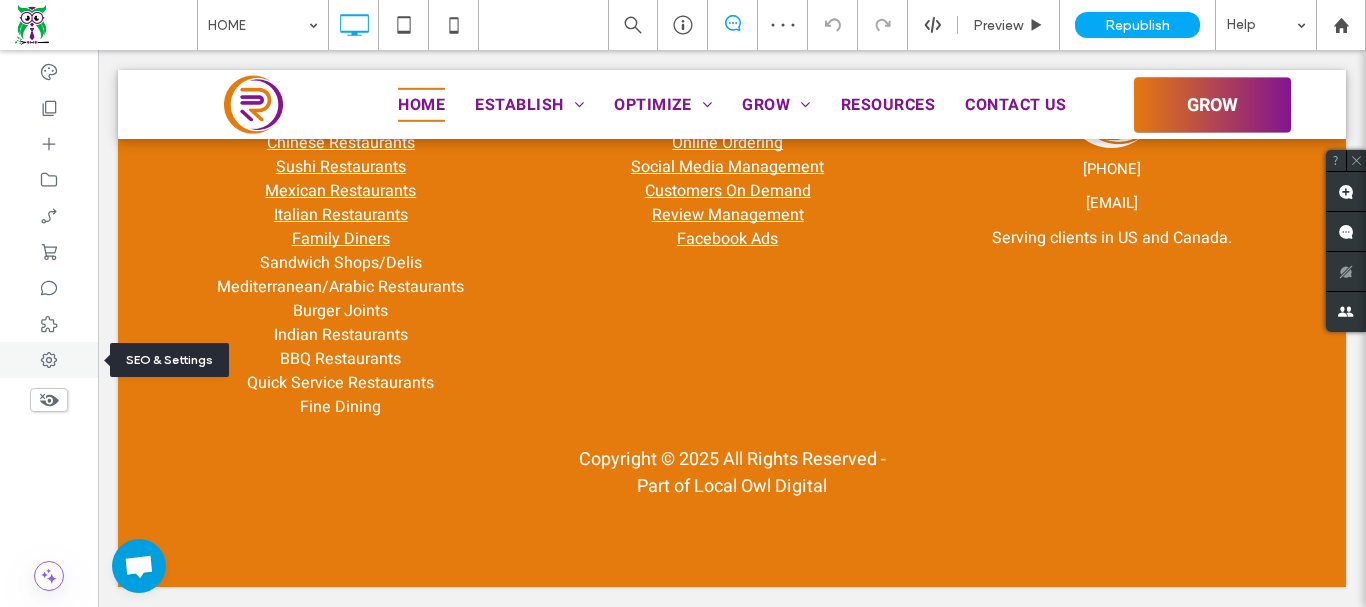 click 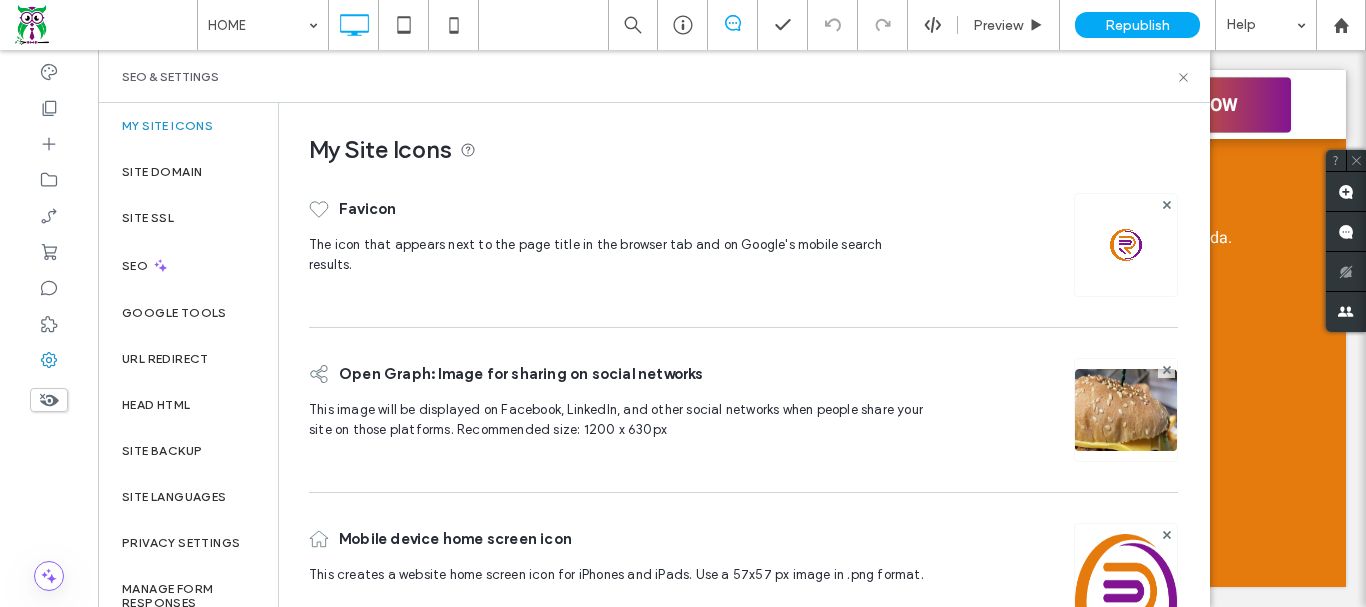 scroll, scrollTop: 63, scrollLeft: 0, axis: vertical 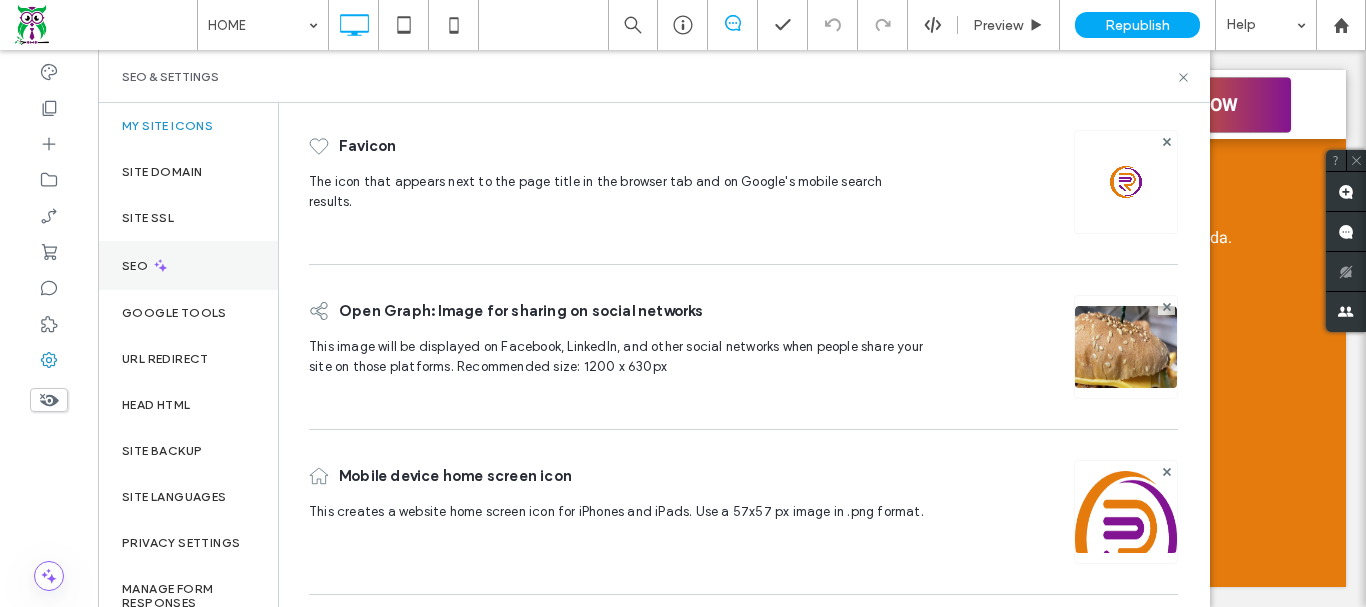 click 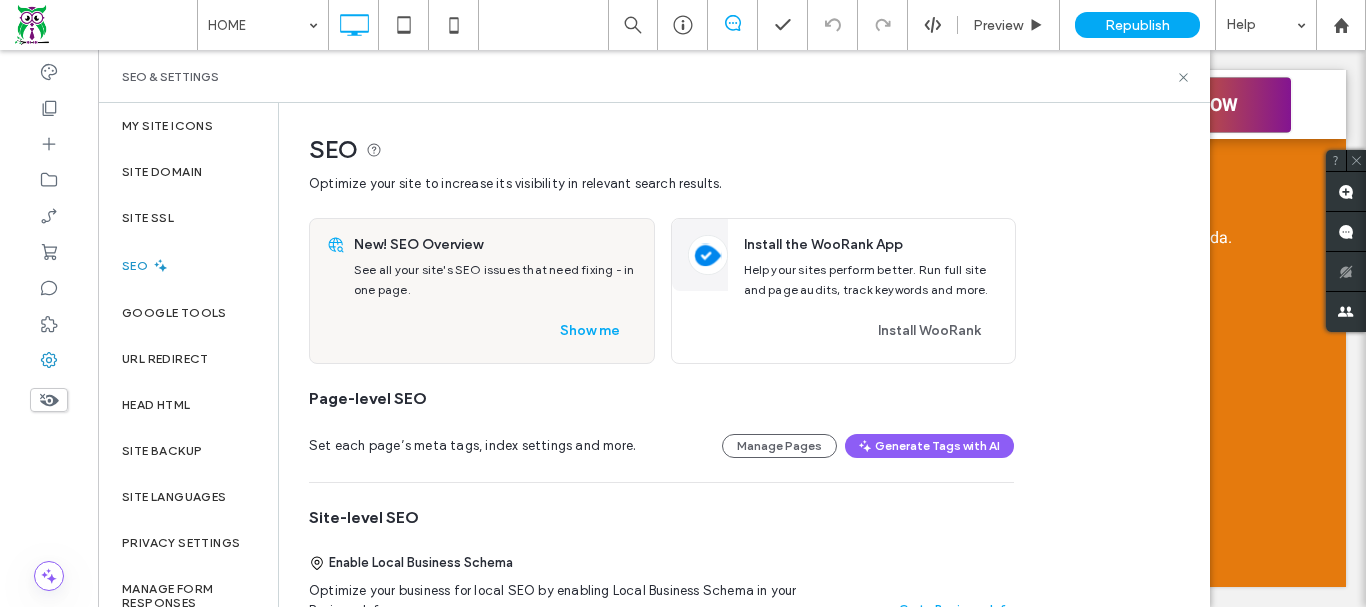 scroll, scrollTop: 300, scrollLeft: 0, axis: vertical 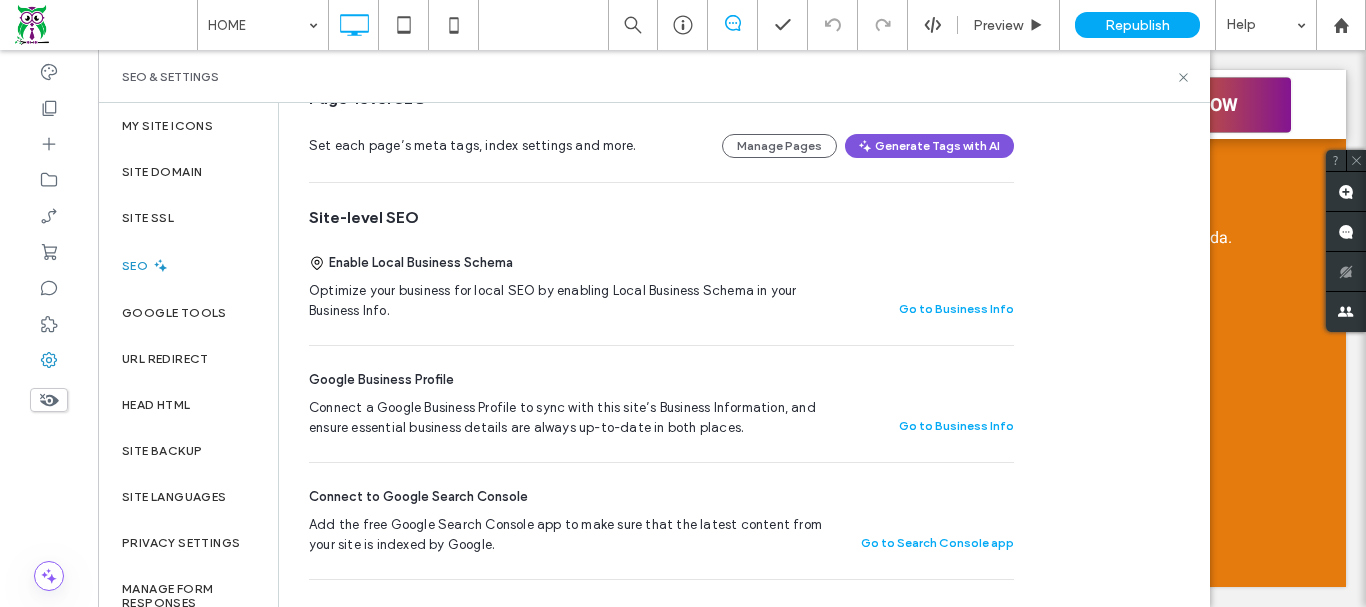 click 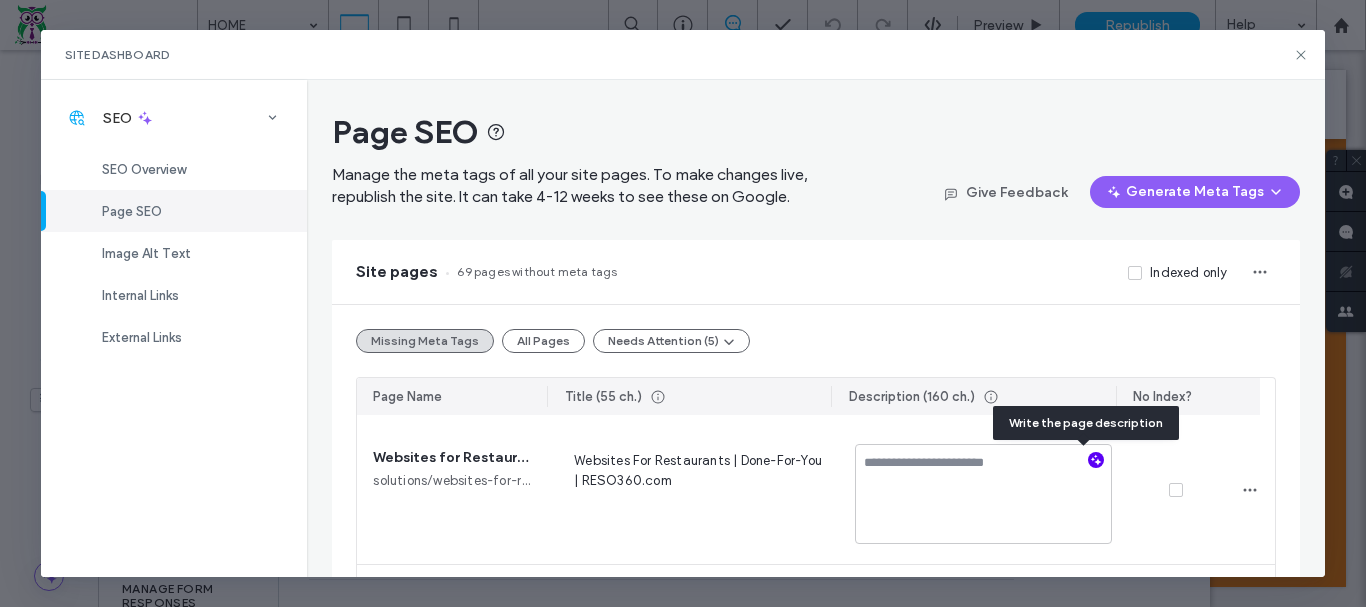 click 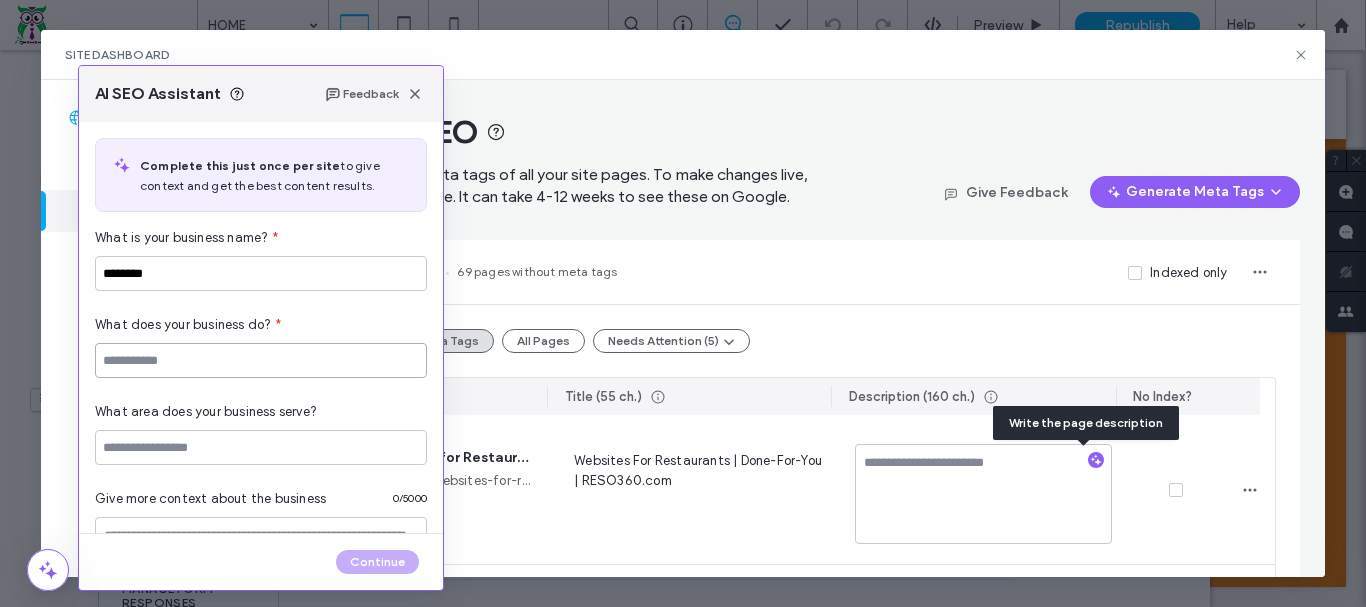 click at bounding box center [261, 360] 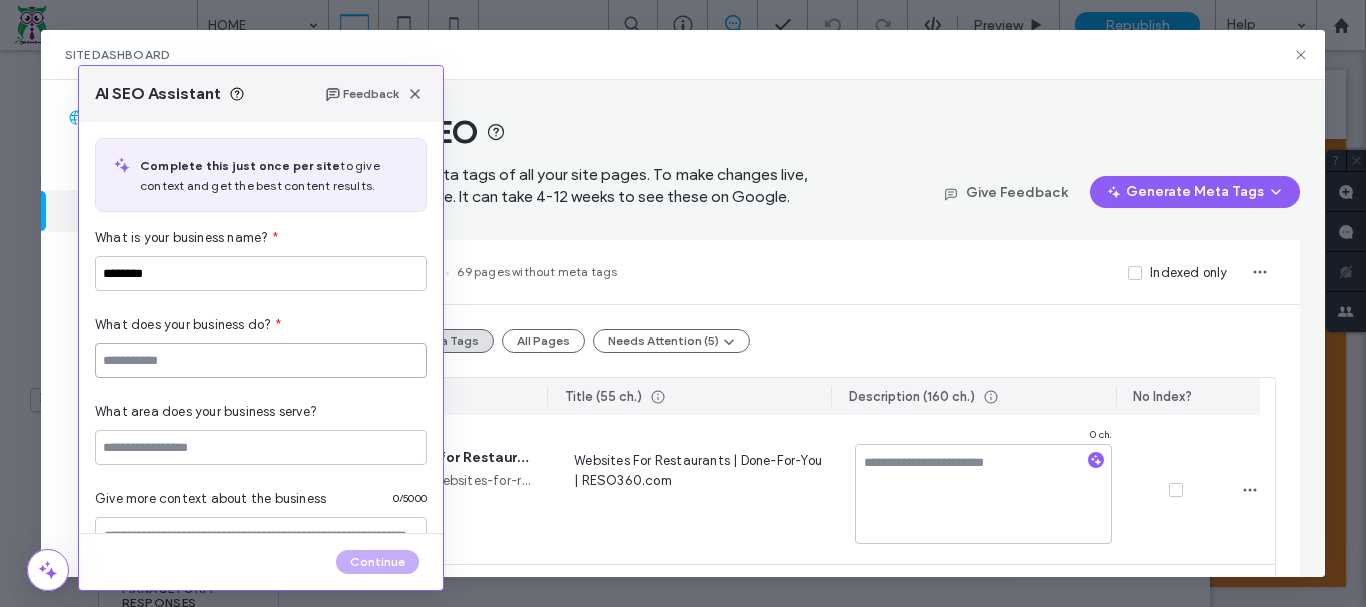 click at bounding box center (261, 360) 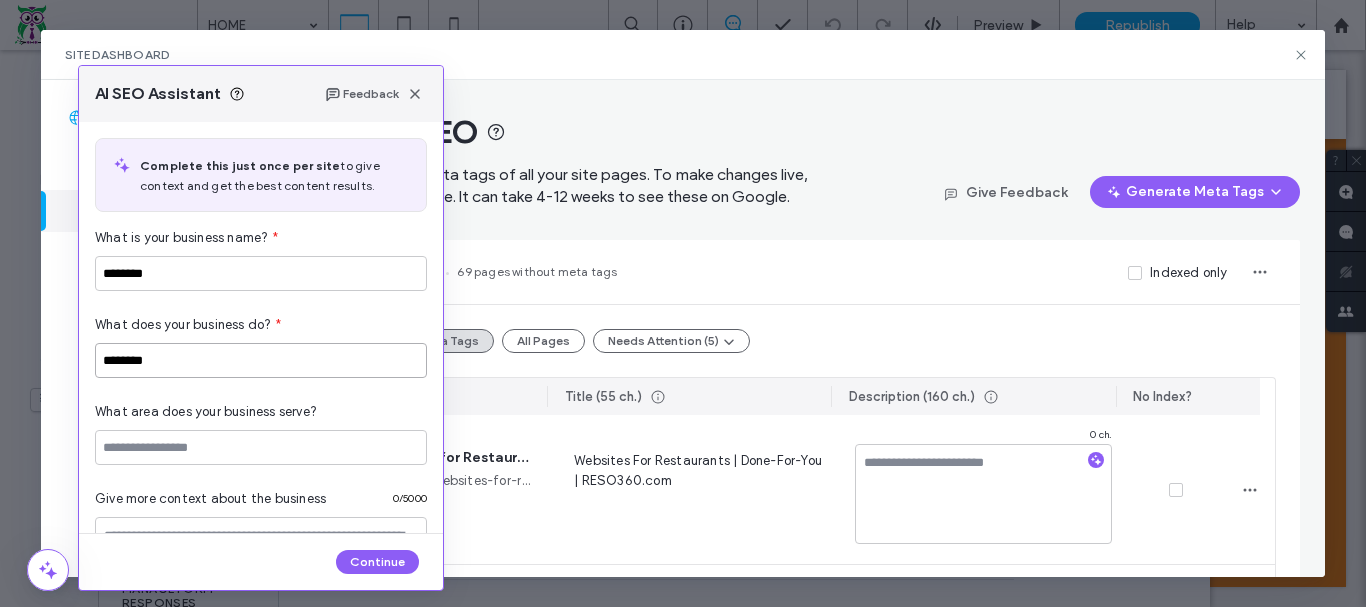 type on "********" 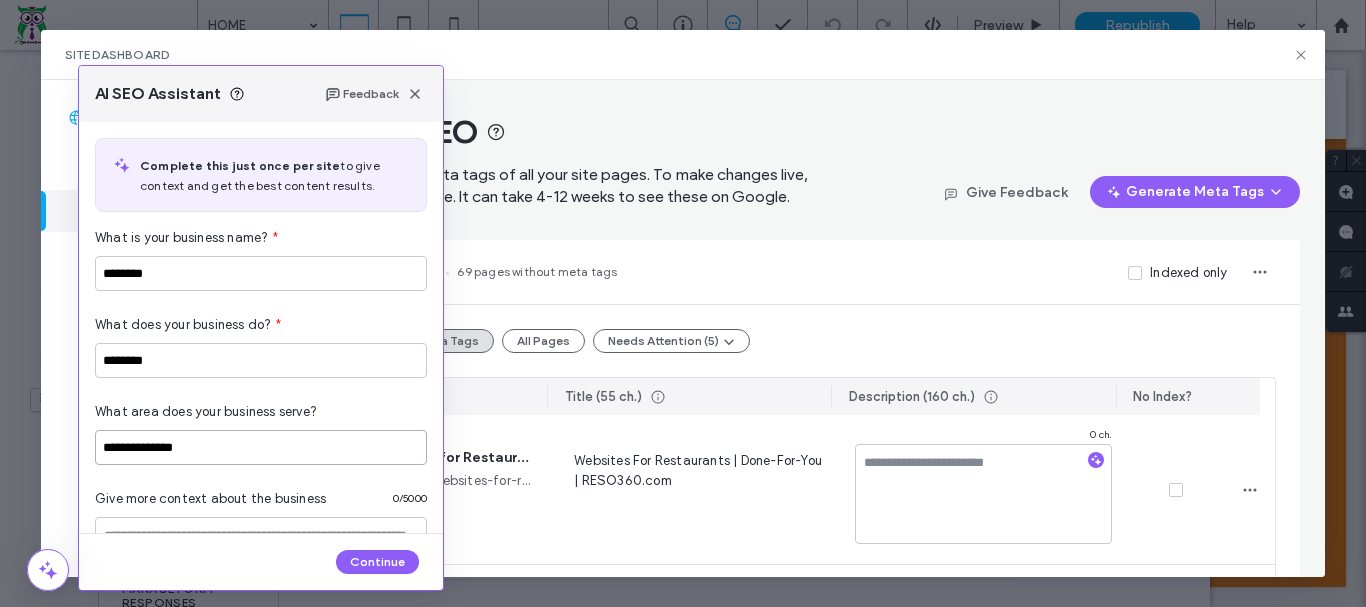 scroll, scrollTop: 232, scrollLeft: 0, axis: vertical 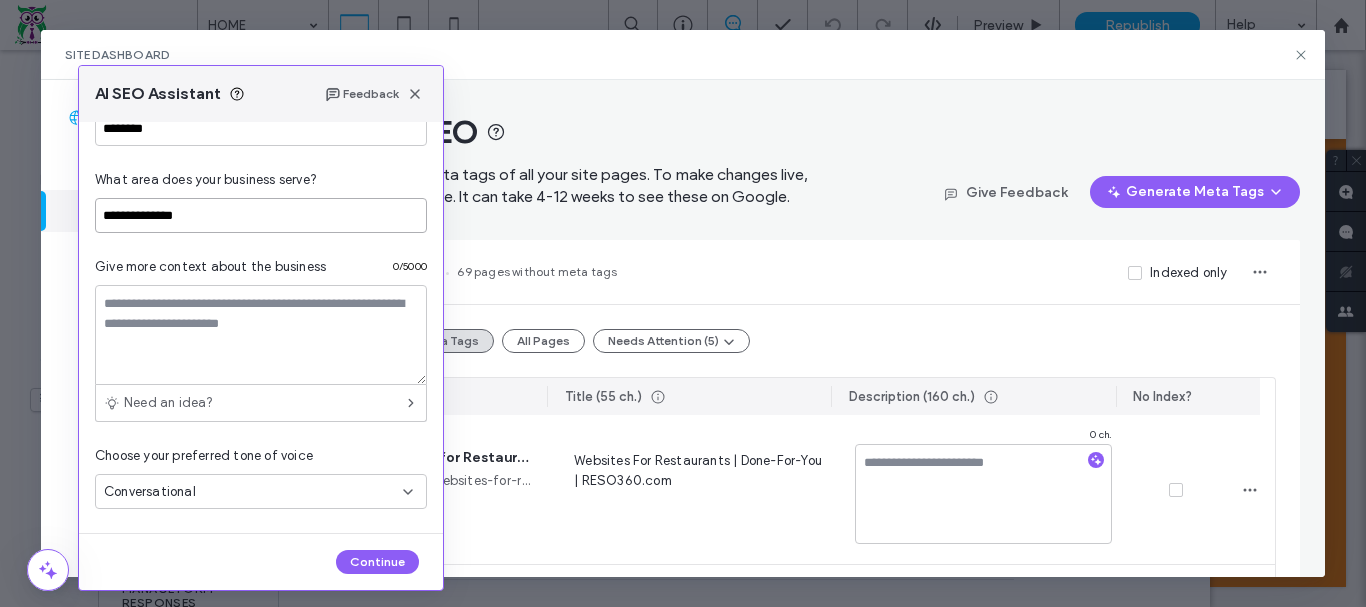 type on "**********" 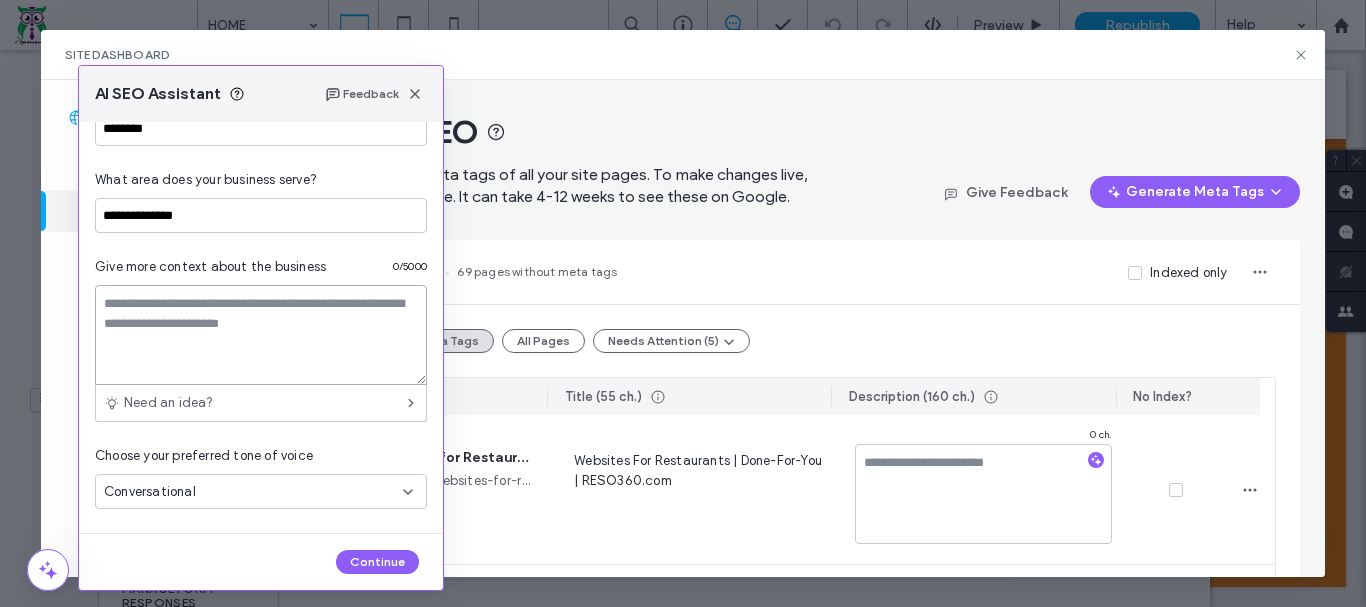 click at bounding box center (261, 335) 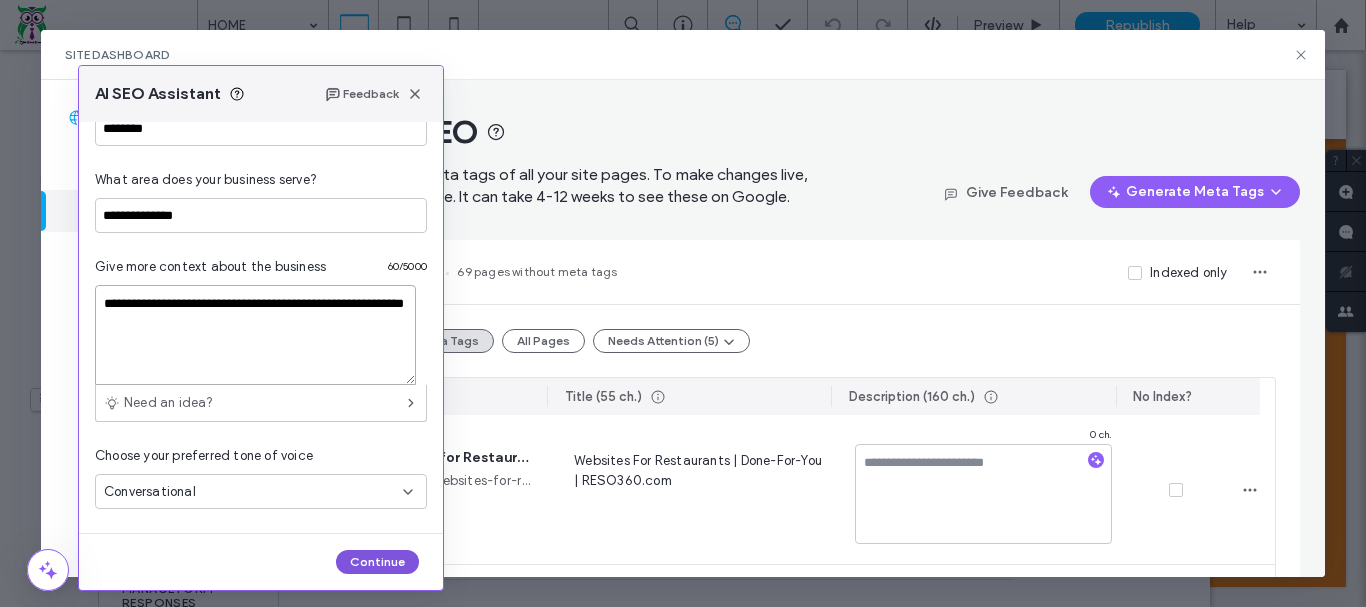 type on "**********" 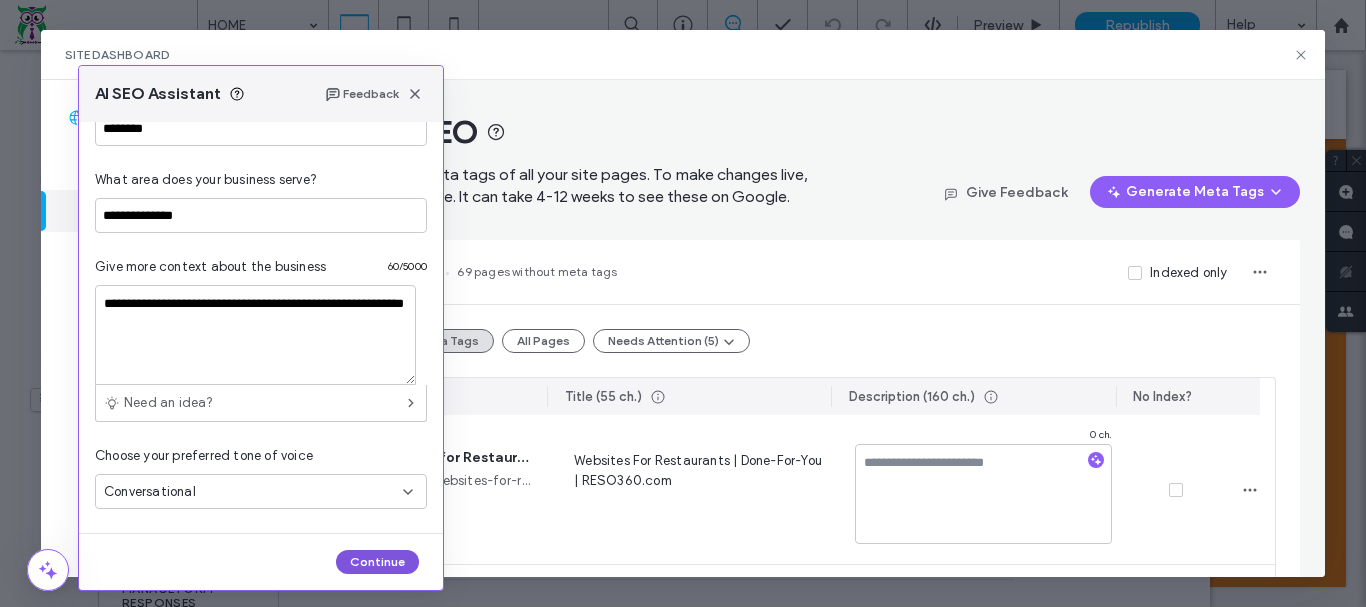 click on "Continue" at bounding box center [377, 562] 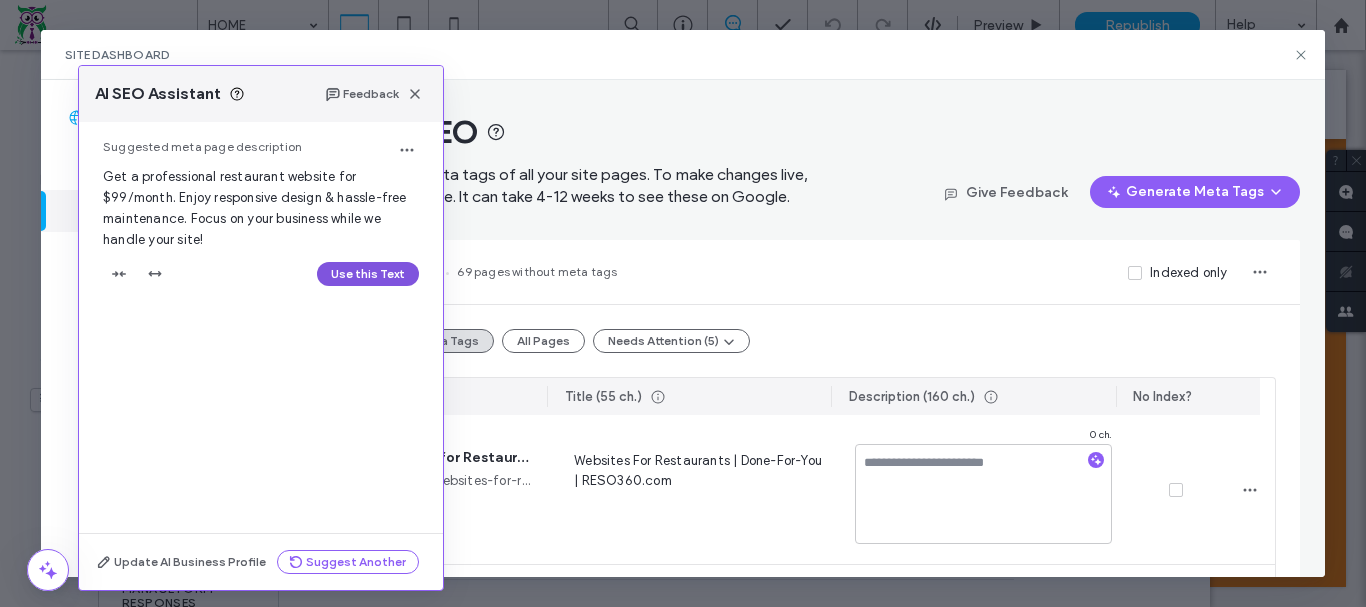 click on "Use this Text" at bounding box center [368, 274] 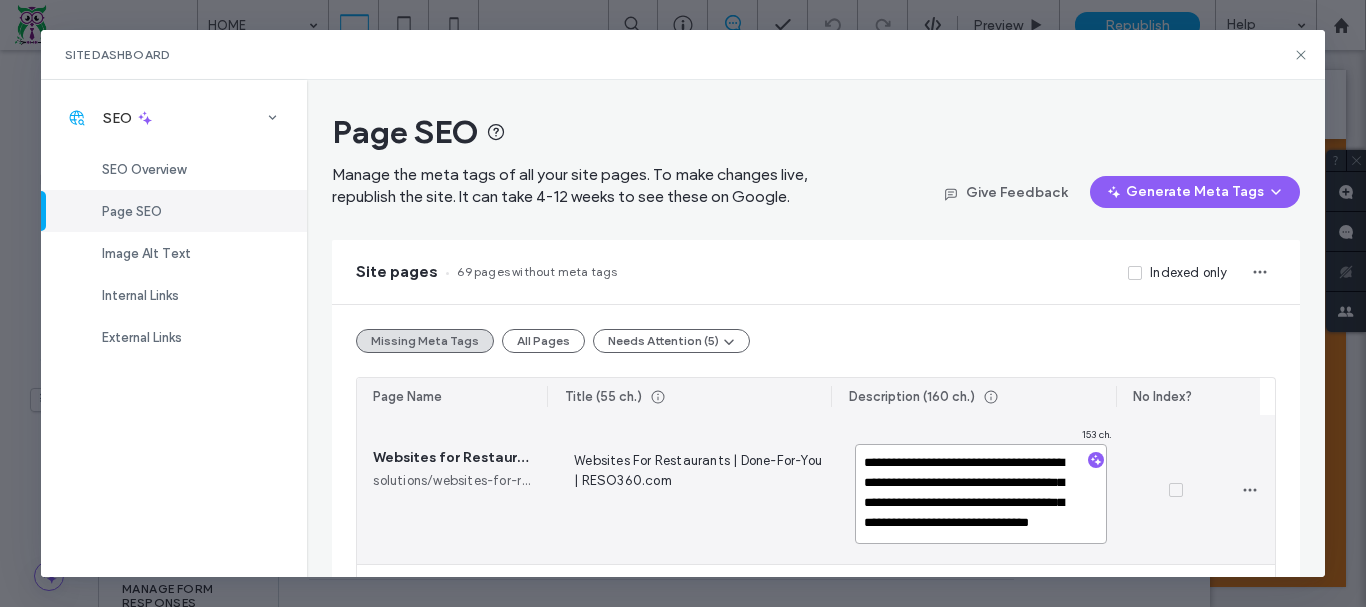 drag, startPoint x: 998, startPoint y: 486, endPoint x: 928, endPoint y: 486, distance: 70 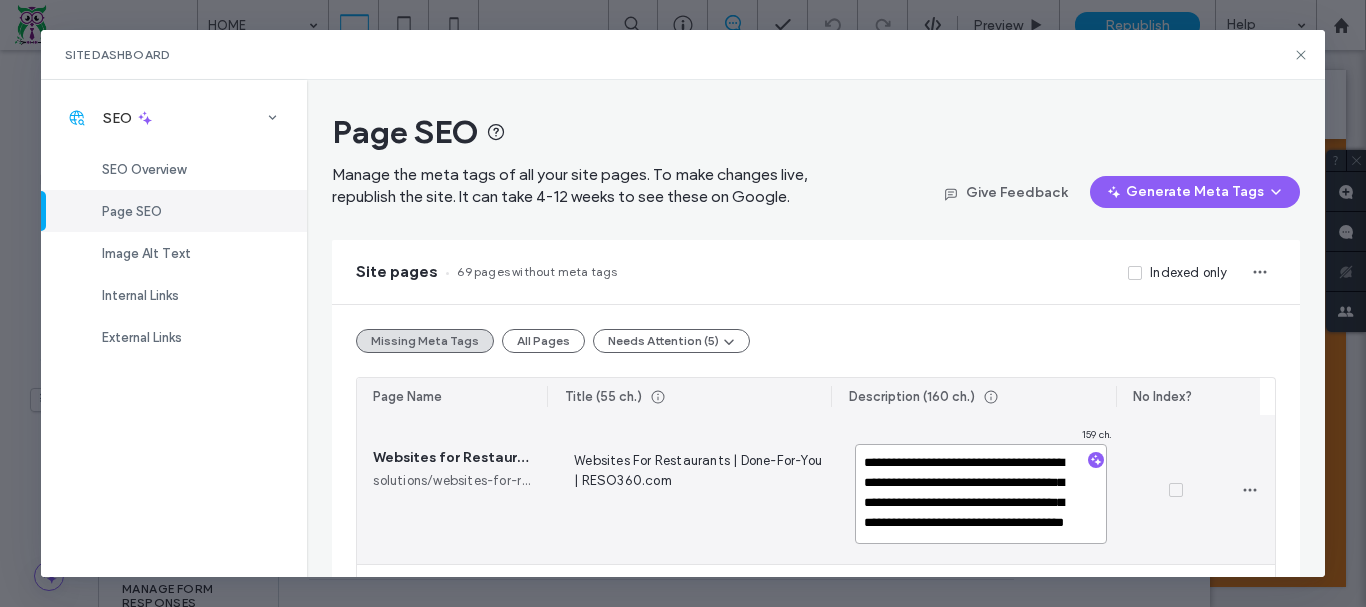 type on "**********" 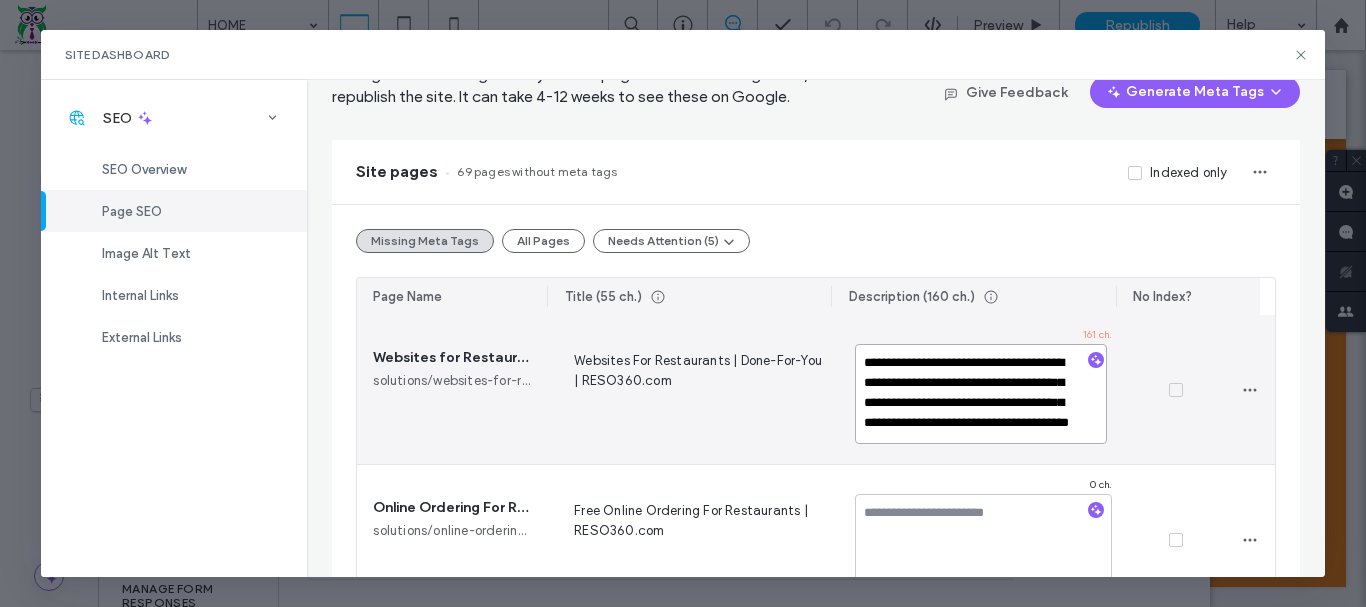 scroll, scrollTop: 300, scrollLeft: 0, axis: vertical 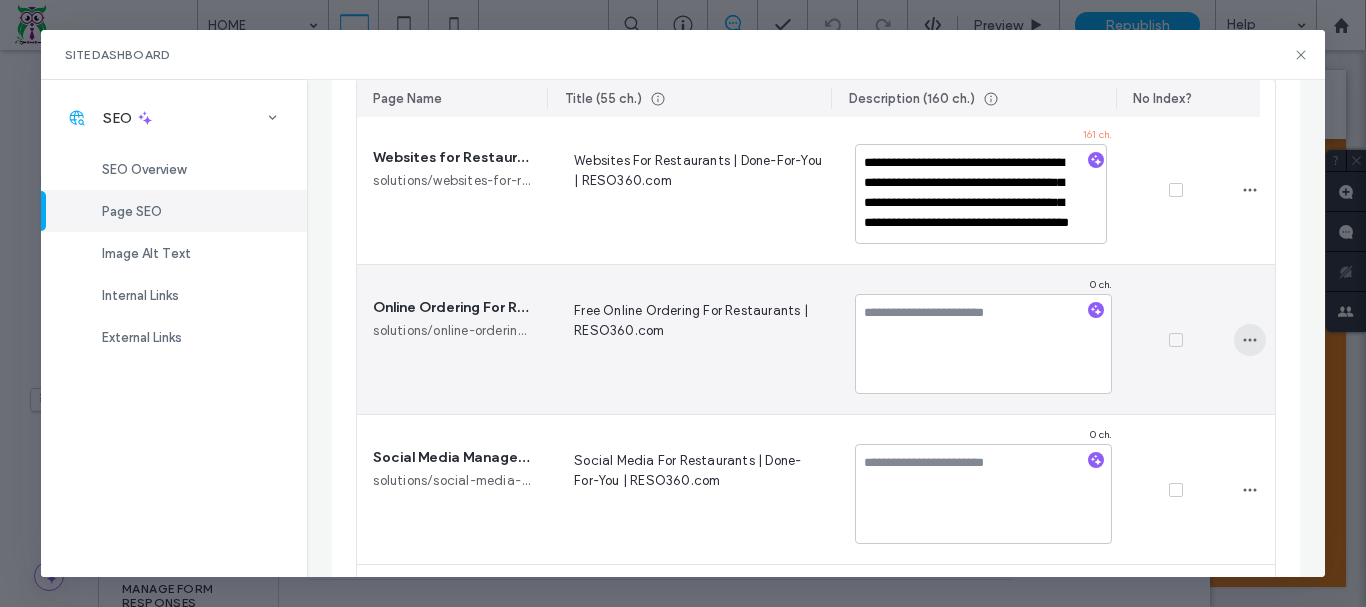 click 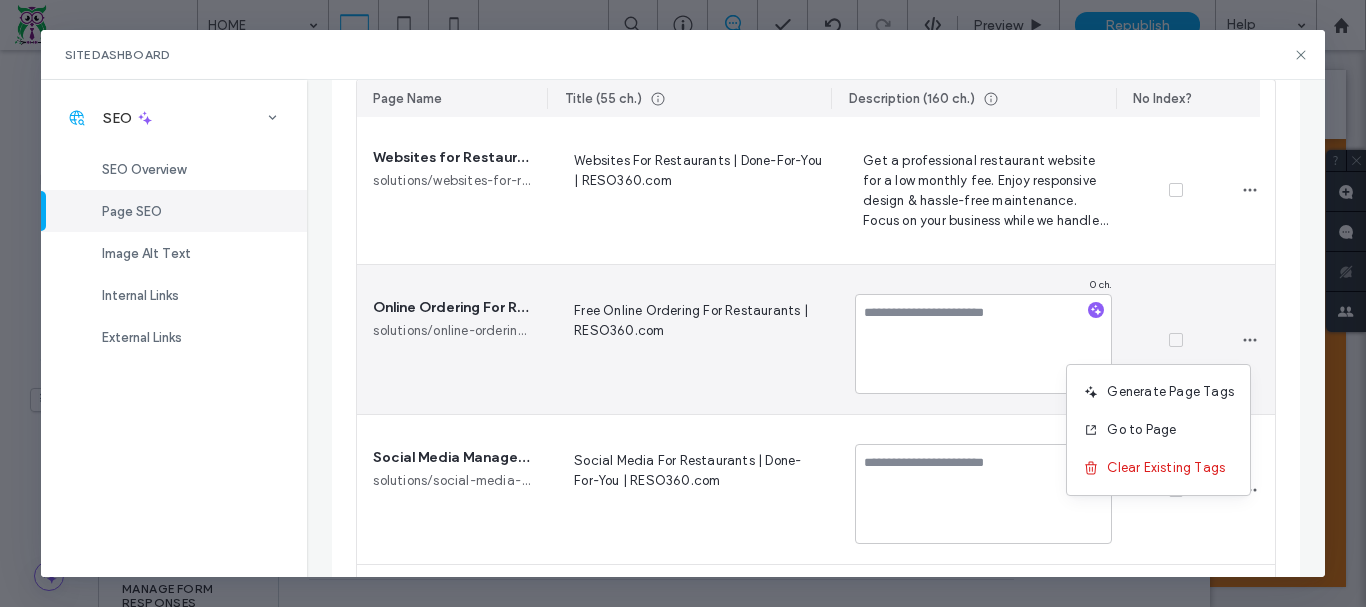 click at bounding box center (1176, 340) 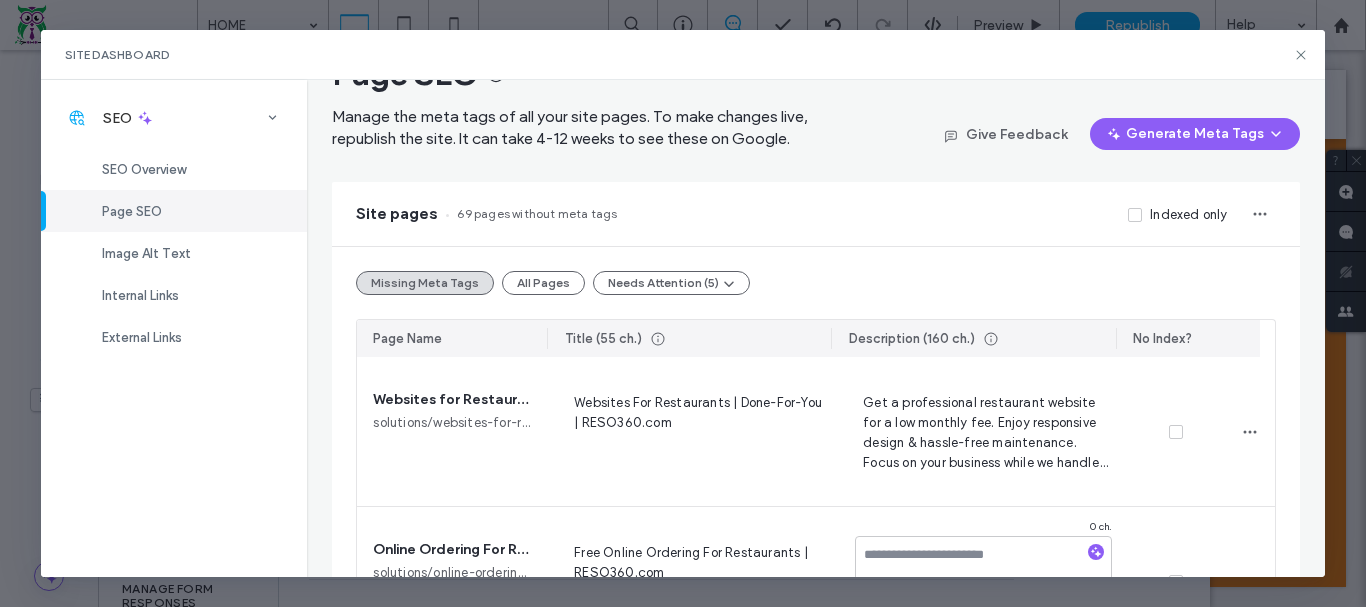 scroll, scrollTop: 0, scrollLeft: 0, axis: both 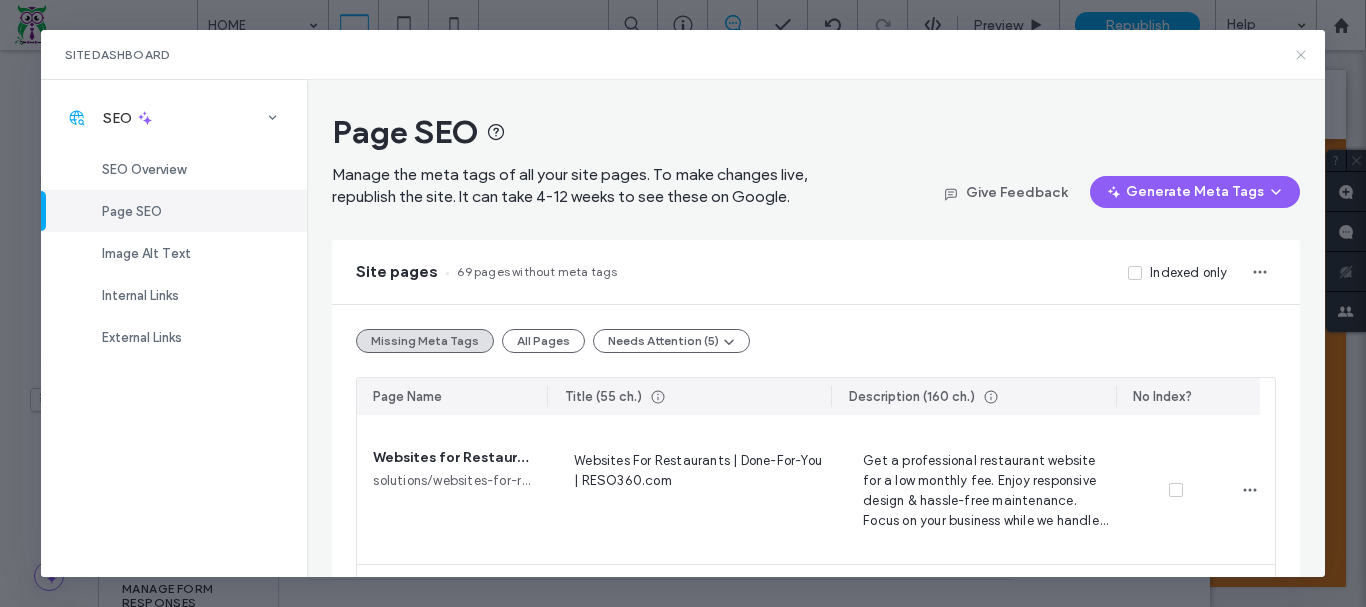 click 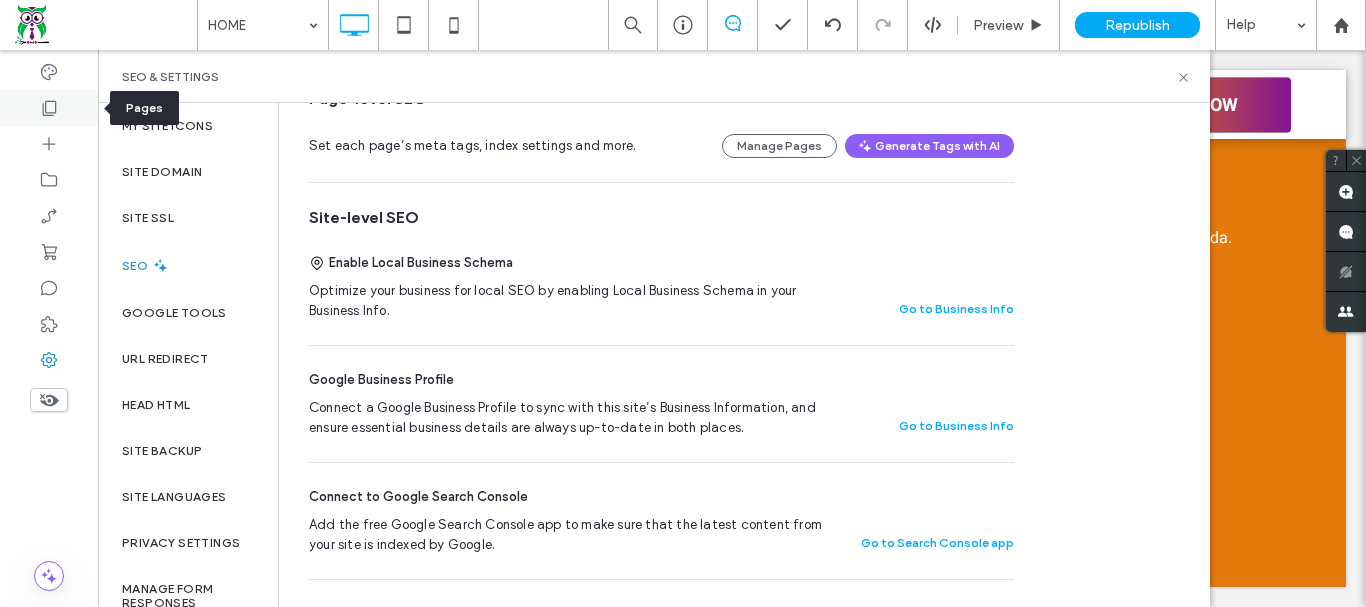 click at bounding box center (49, 108) 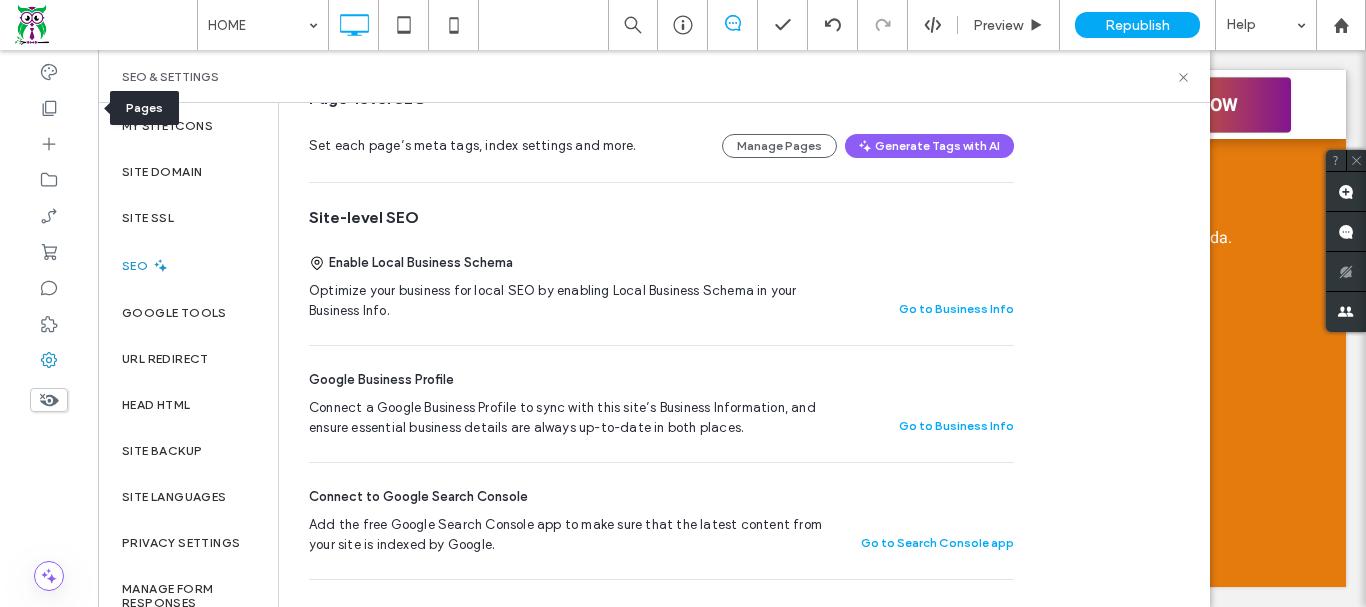 click at bounding box center [49, 108] 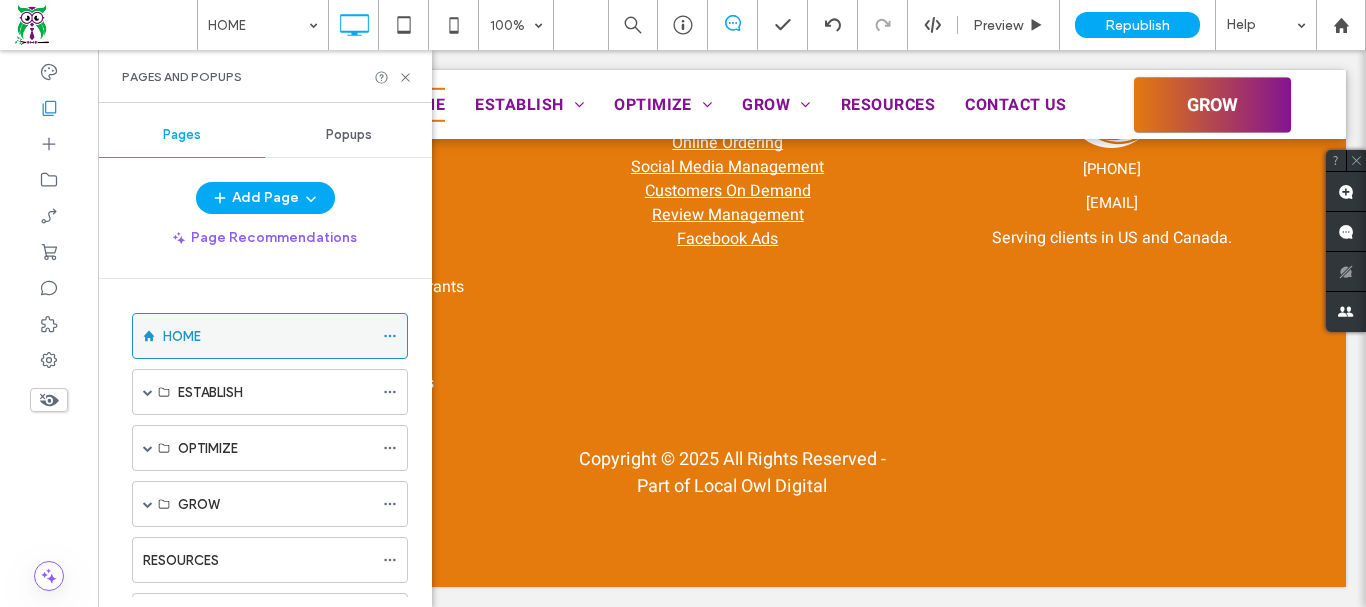 click 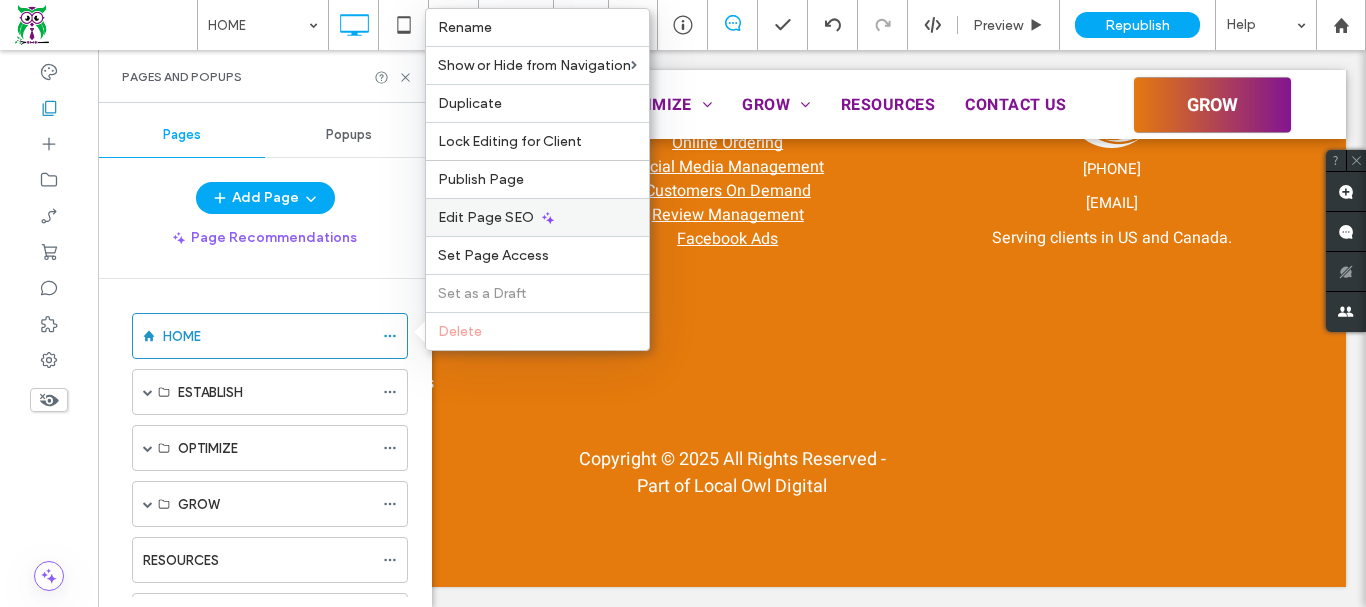 click on "Edit Page SEO" at bounding box center [537, 217] 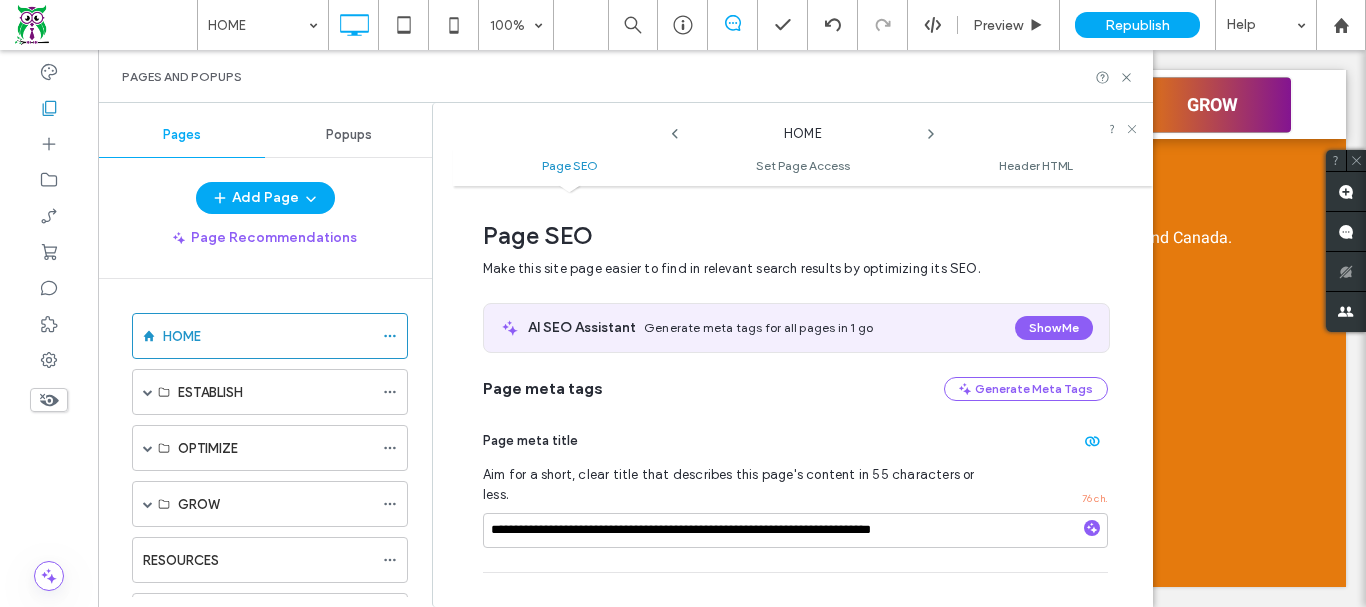 scroll, scrollTop: 10, scrollLeft: 0, axis: vertical 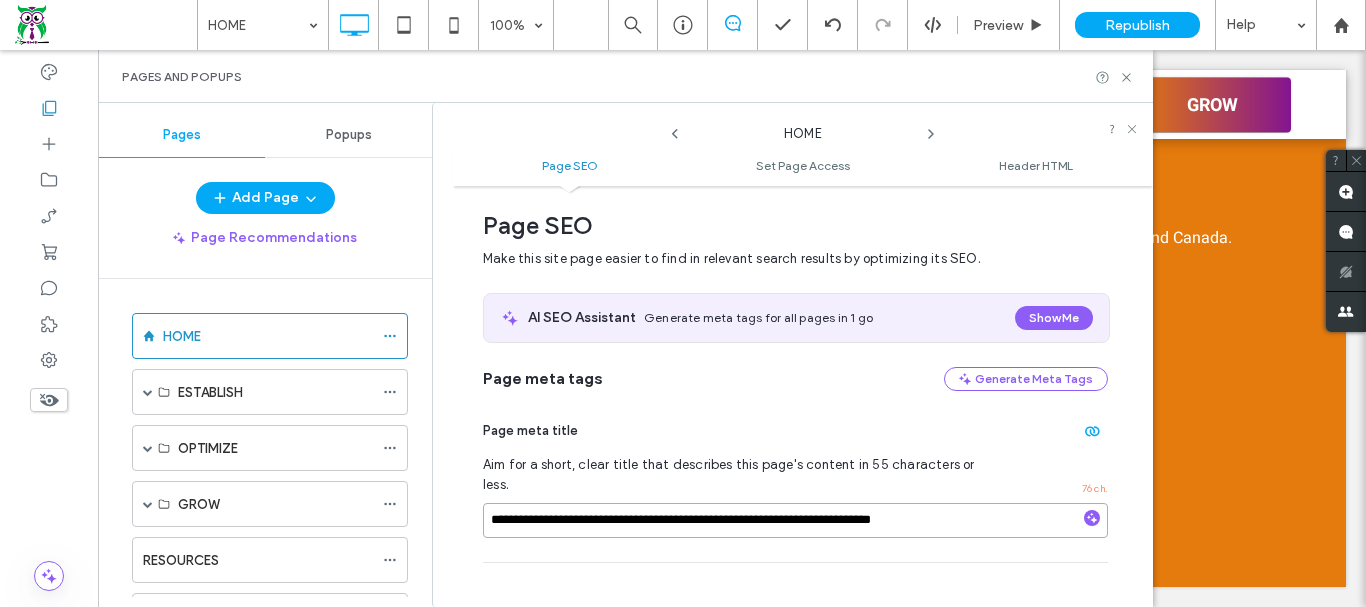 click on "**********" at bounding box center (795, 520) 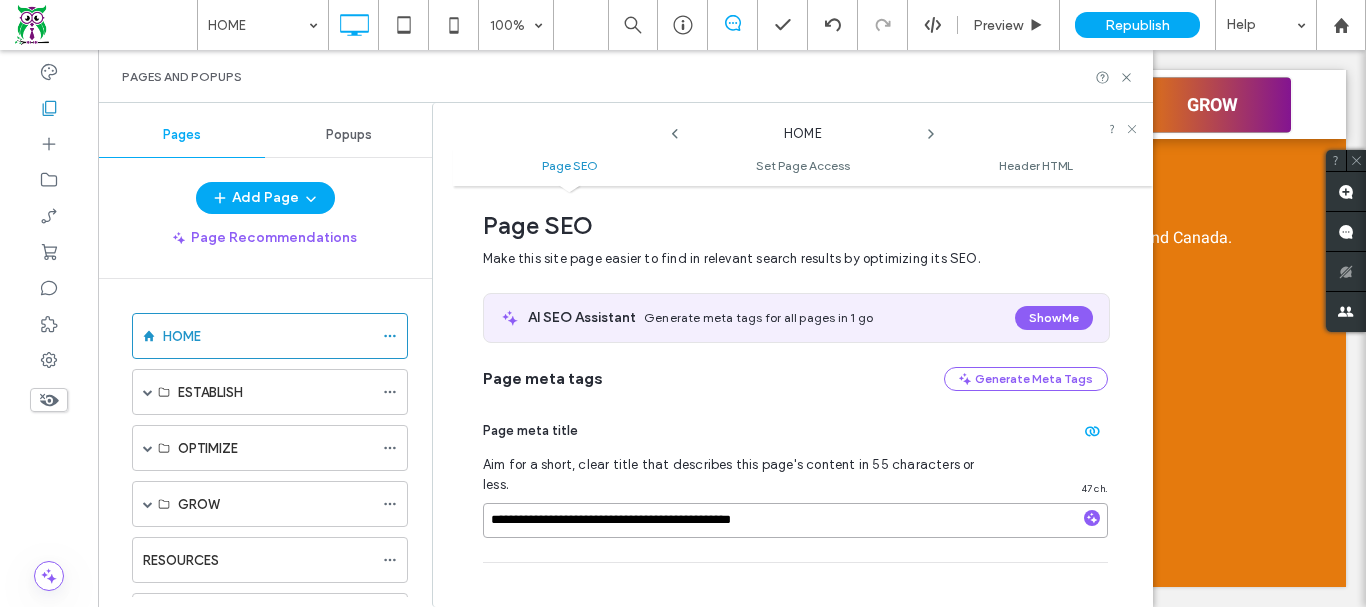 type on "**********" 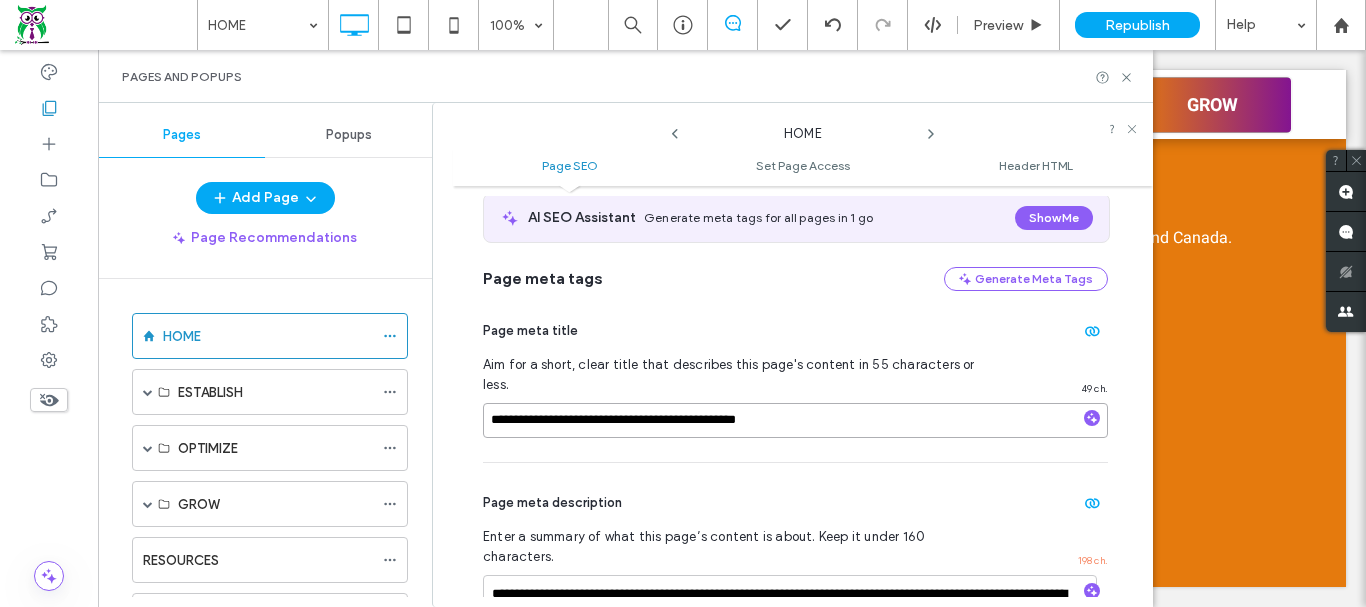 scroll, scrollTop: 210, scrollLeft: 0, axis: vertical 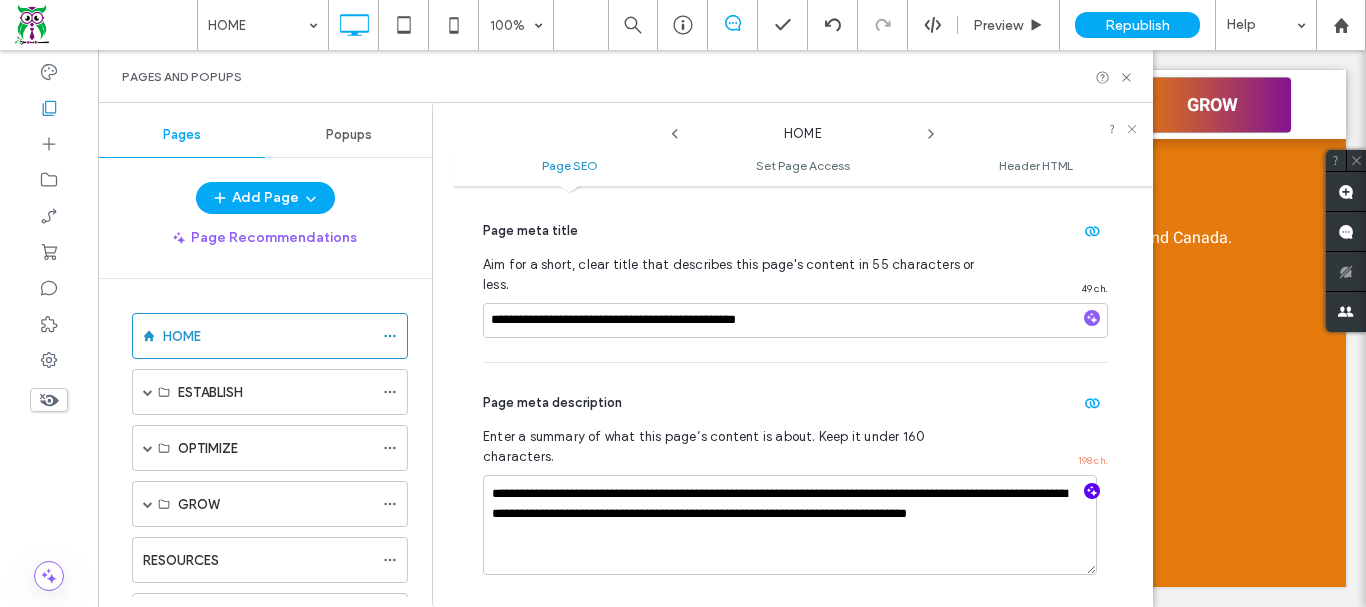 click 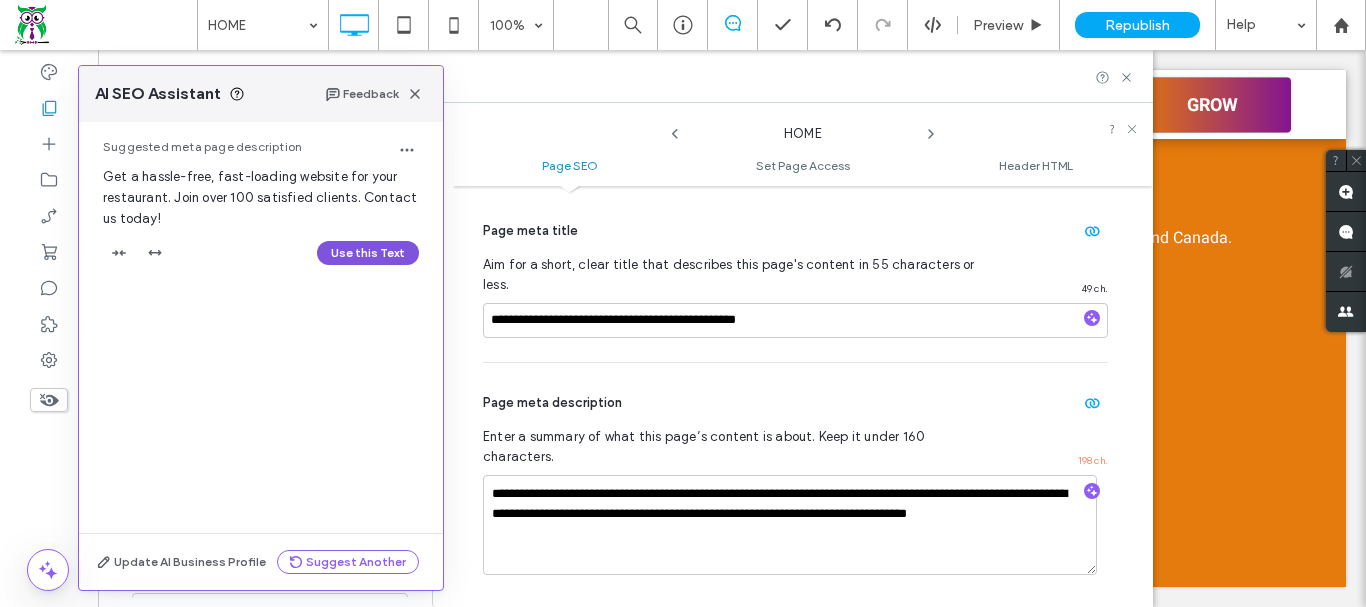 click on "Use this Text" at bounding box center [368, 253] 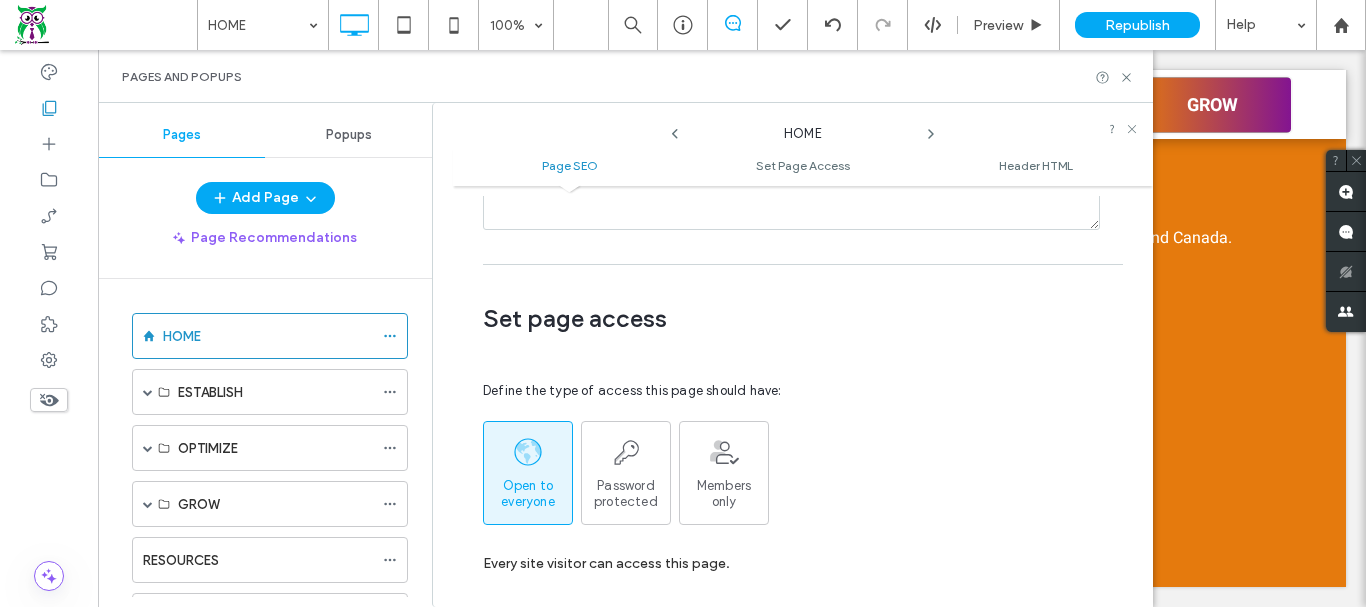 scroll, scrollTop: 1310, scrollLeft: 0, axis: vertical 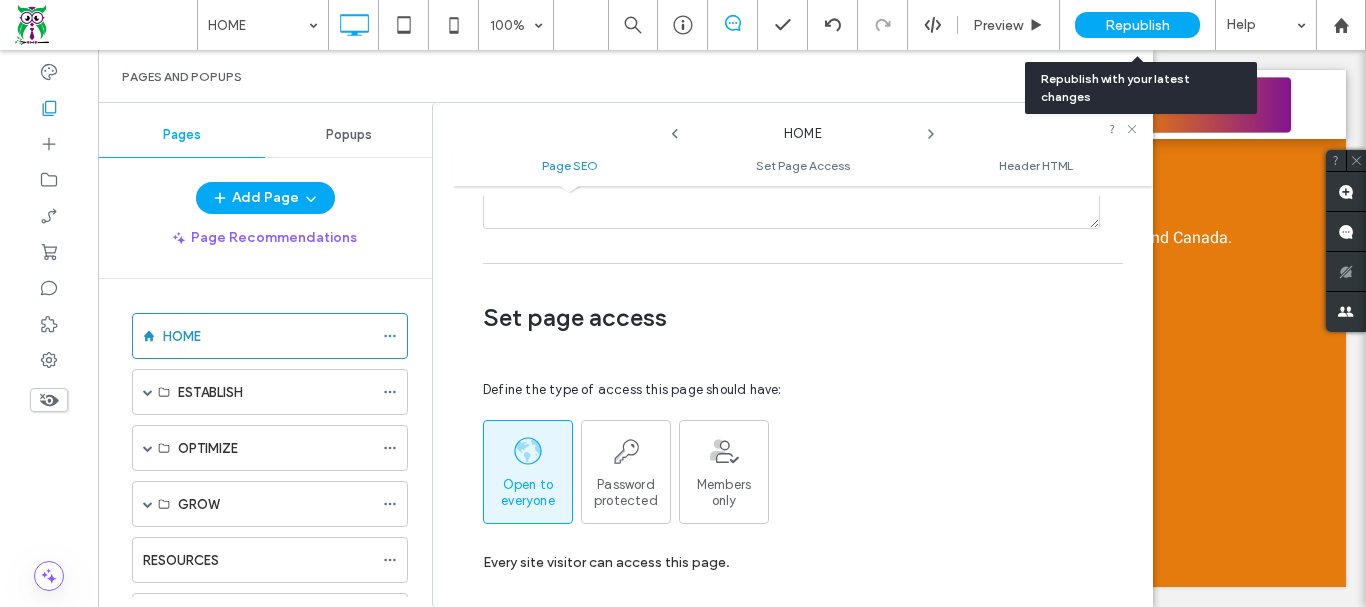 click on "Republish" at bounding box center (1137, 25) 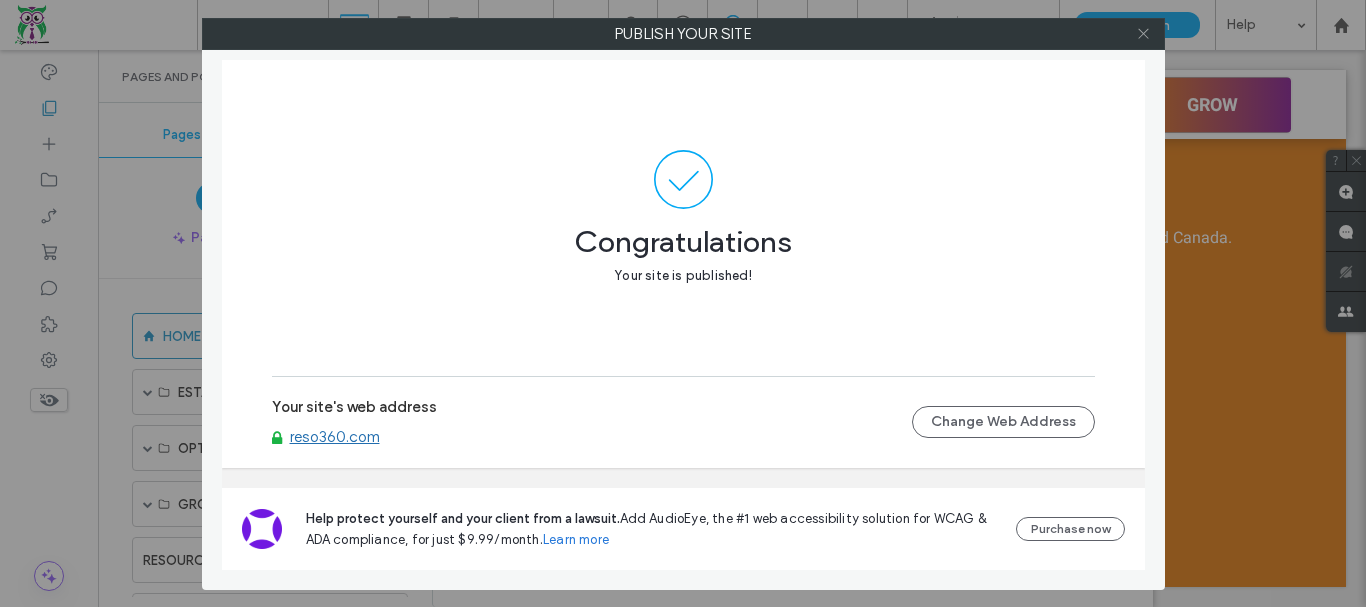click at bounding box center (1143, 34) 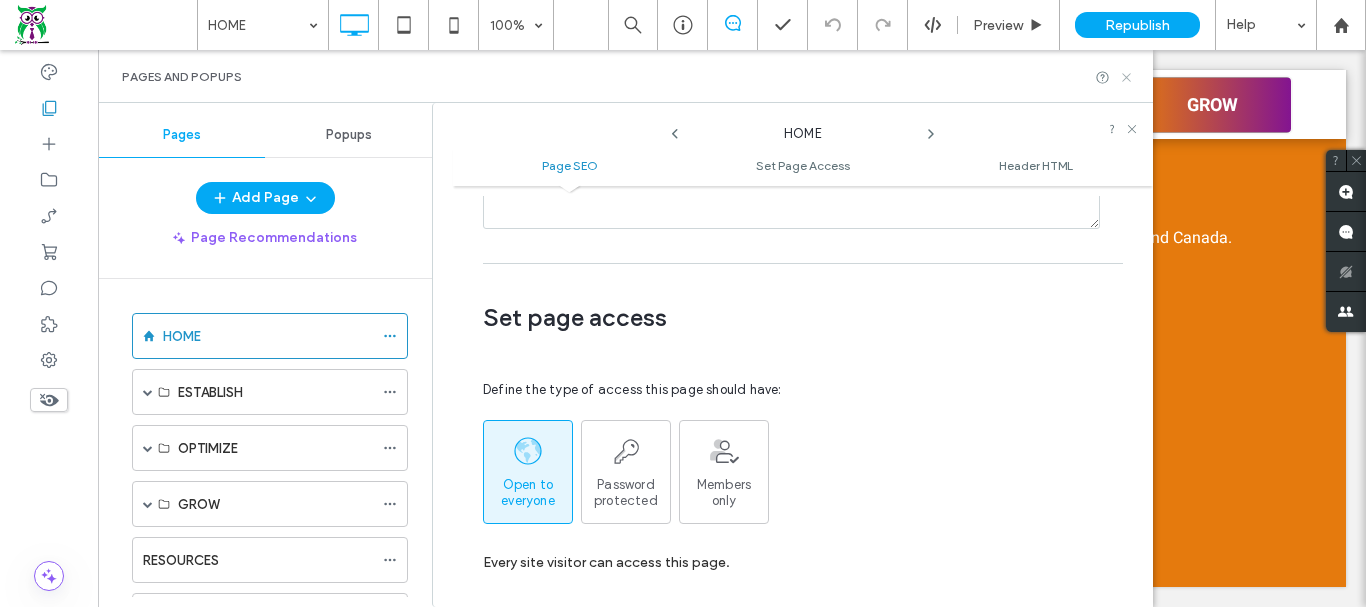 click 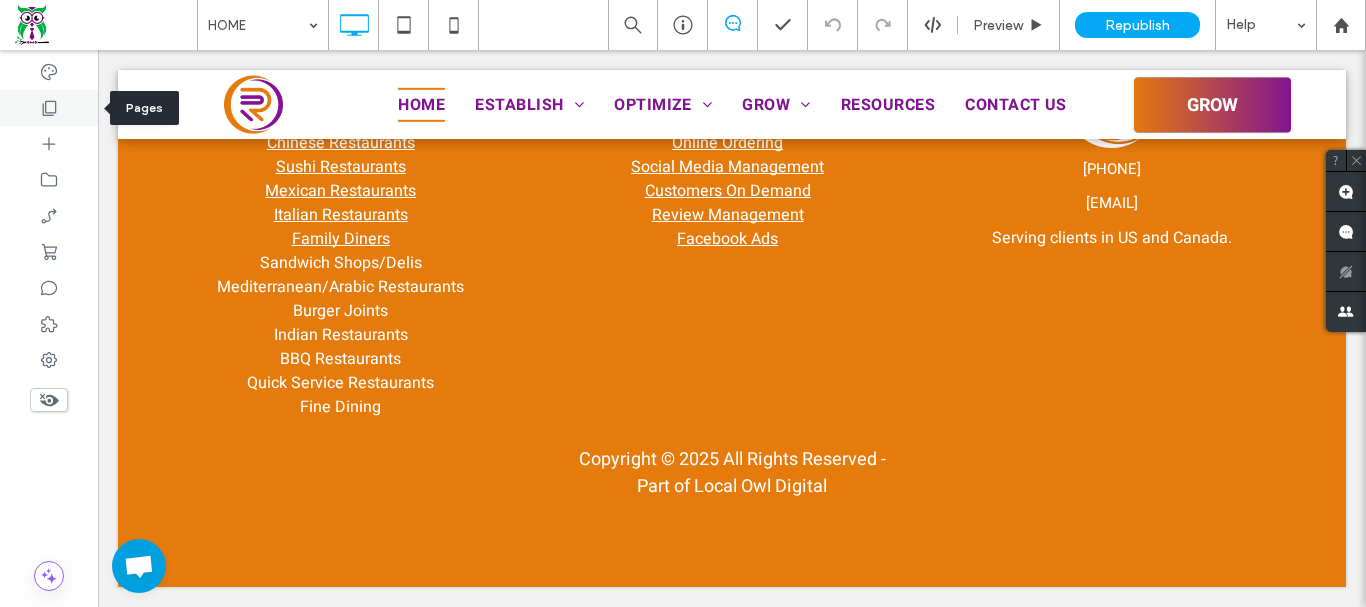 click 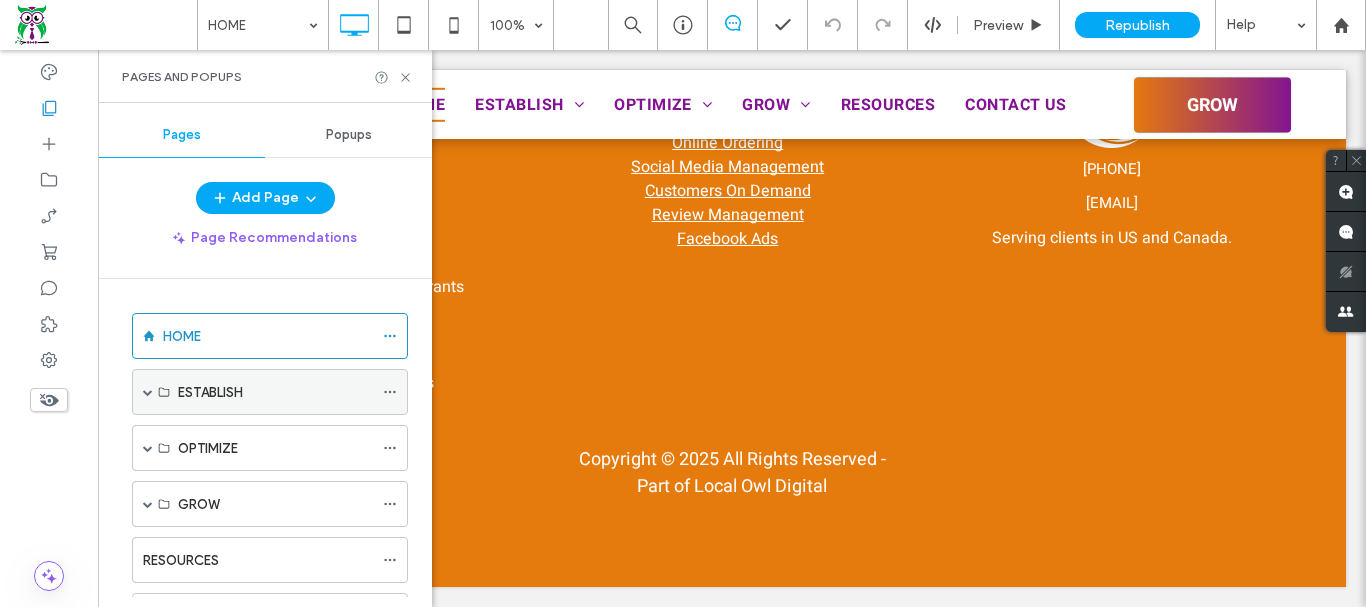 click at bounding box center (148, 392) 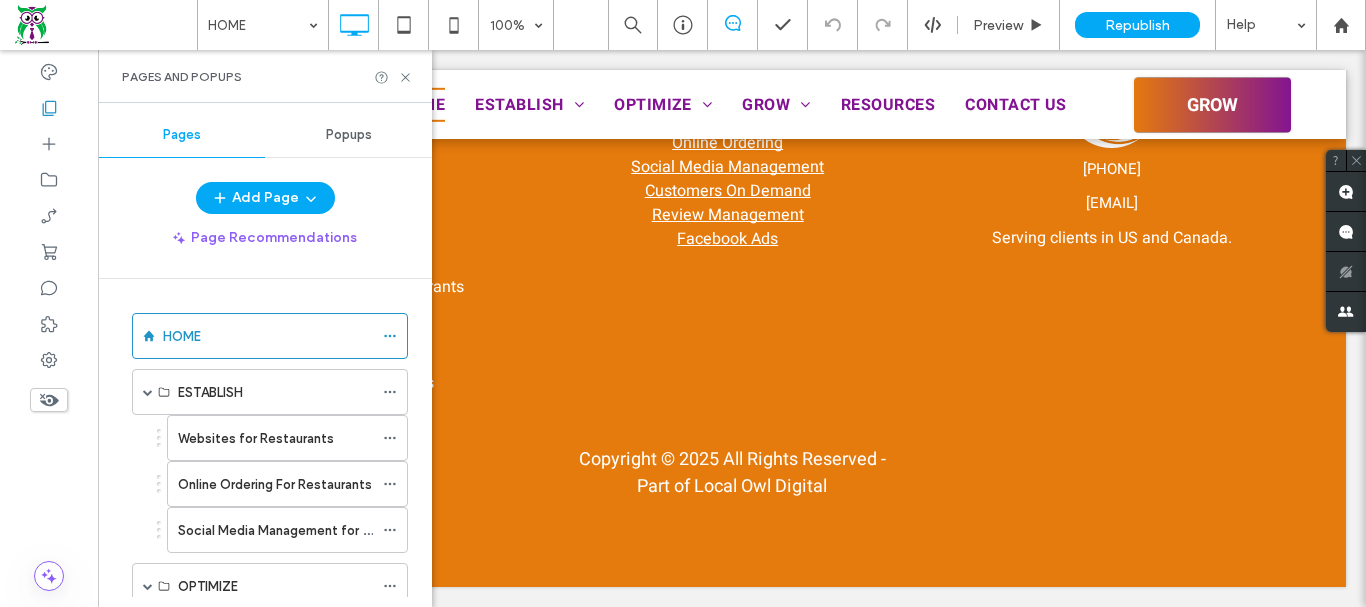 scroll, scrollTop: 100, scrollLeft: 0, axis: vertical 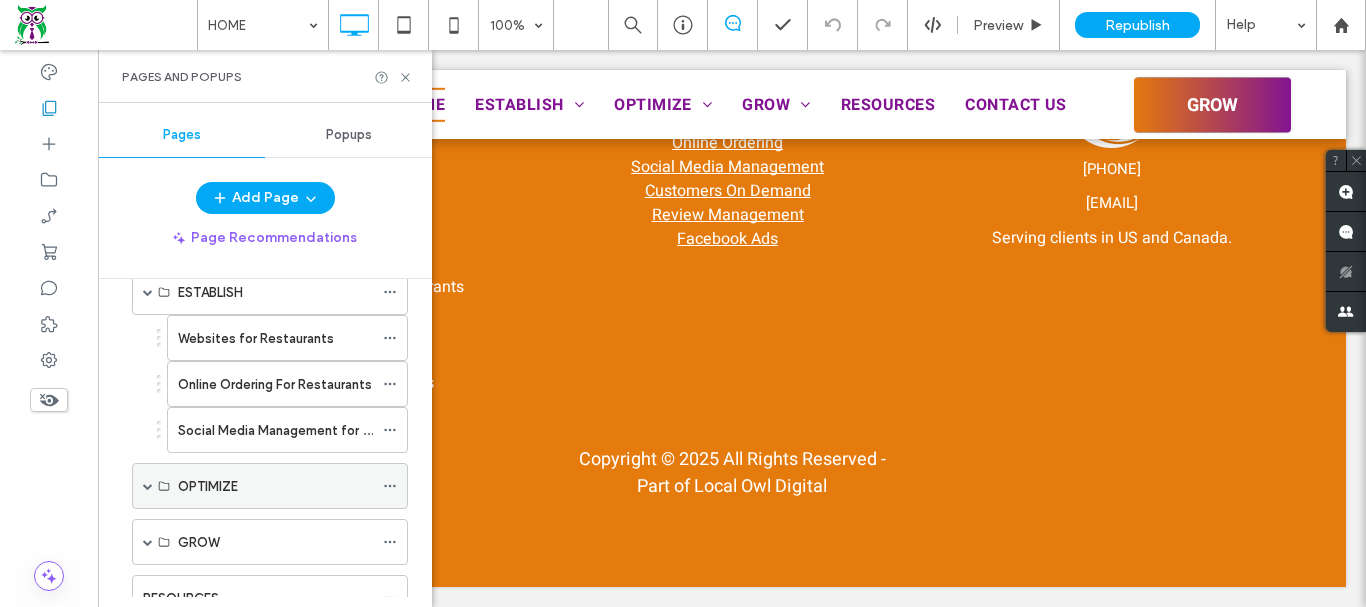 click at bounding box center [148, 486] 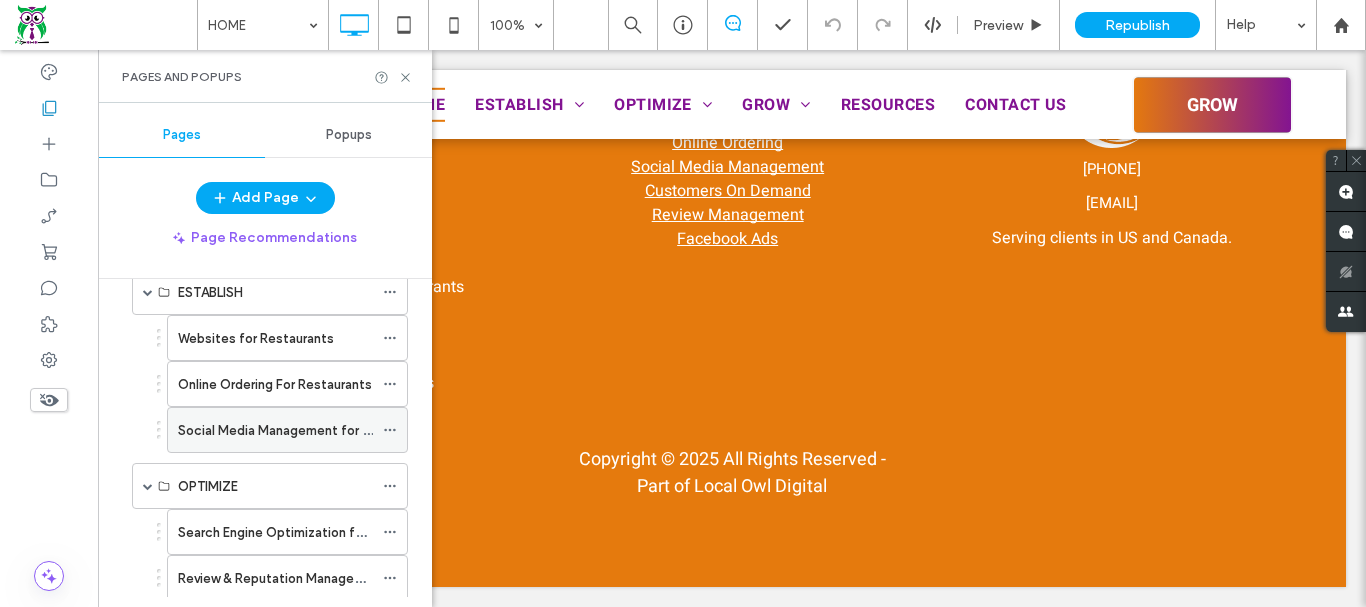 scroll, scrollTop: 300, scrollLeft: 0, axis: vertical 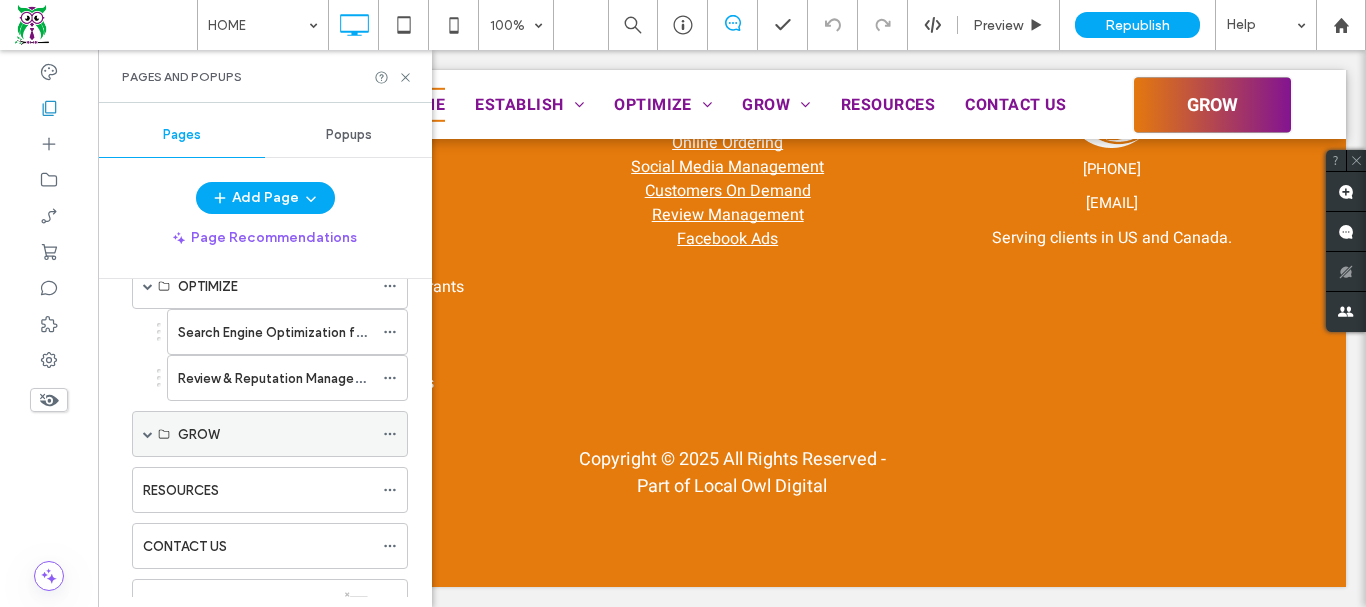 click at bounding box center [148, 434] 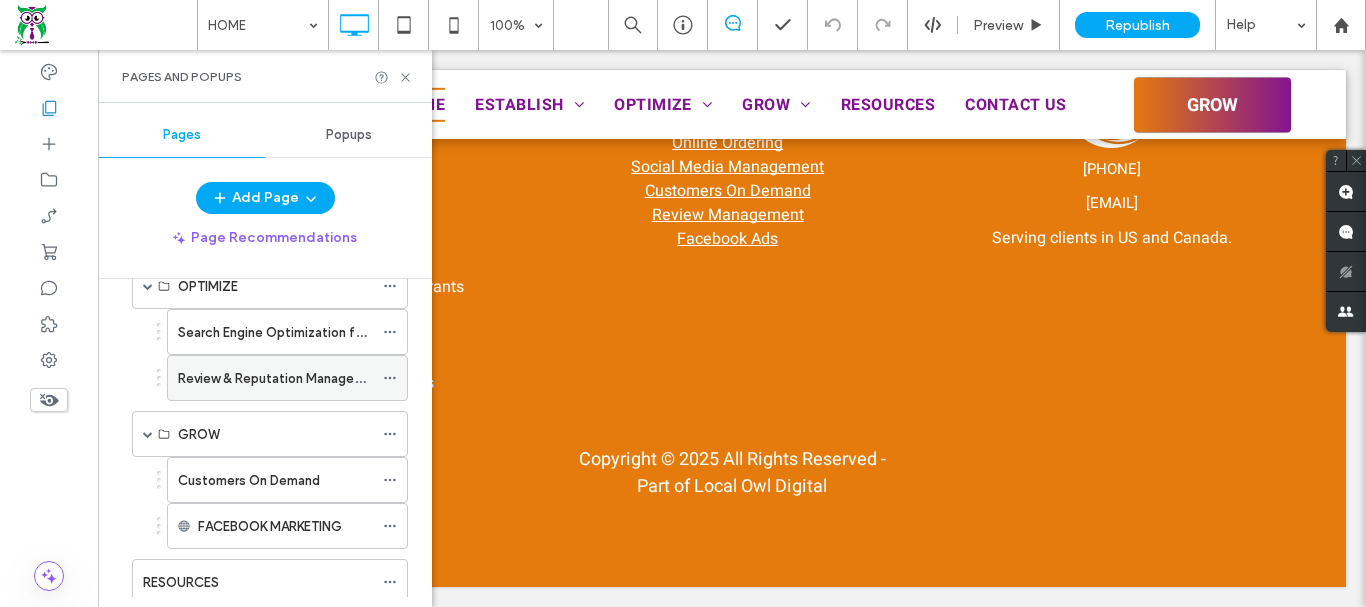 scroll, scrollTop: 500, scrollLeft: 0, axis: vertical 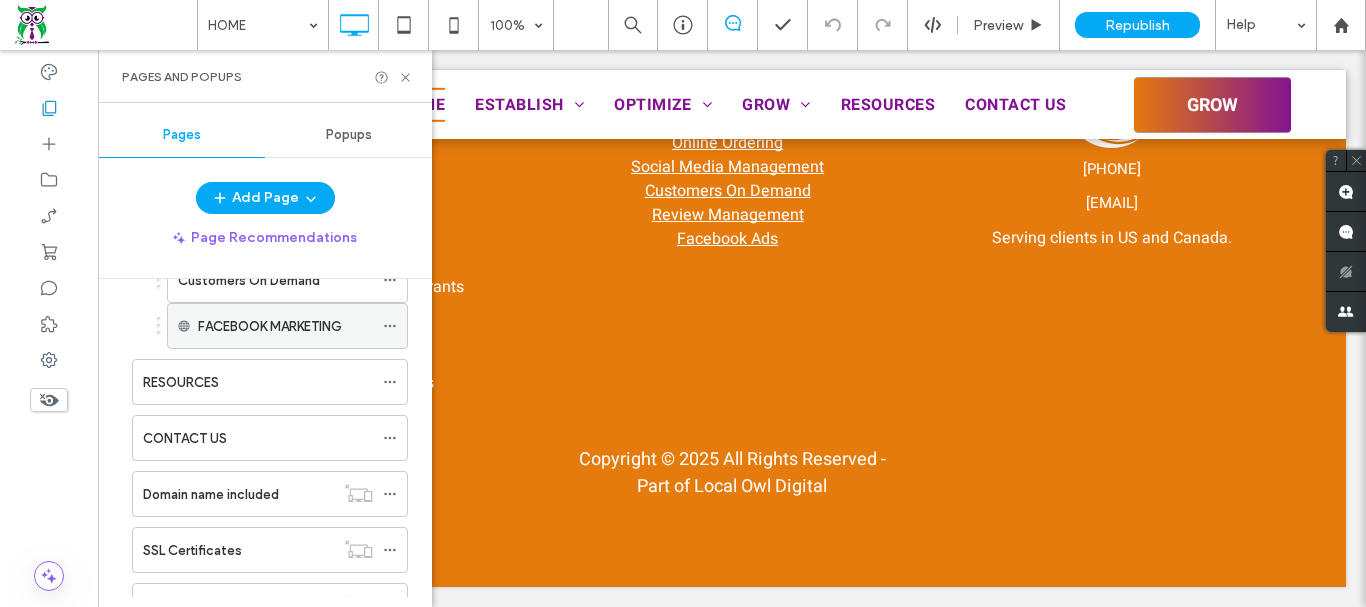 click on "FACEBOOK MARKETING" at bounding box center [270, 326] 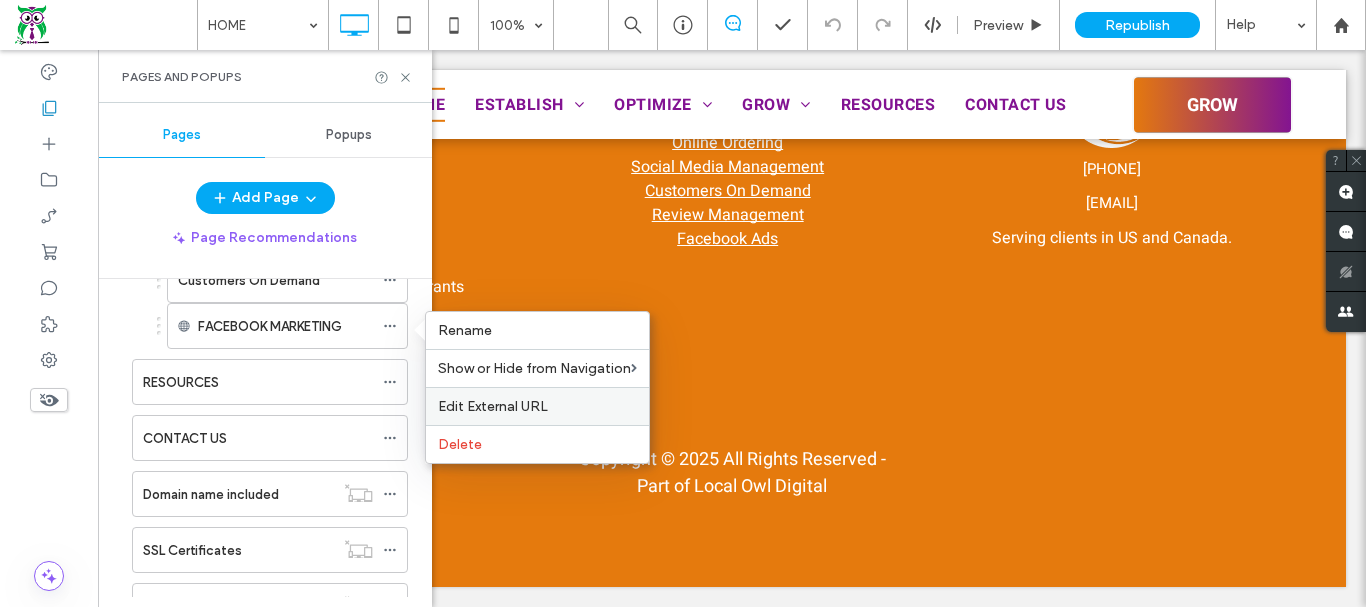 click on "Edit External URL" at bounding box center [493, 406] 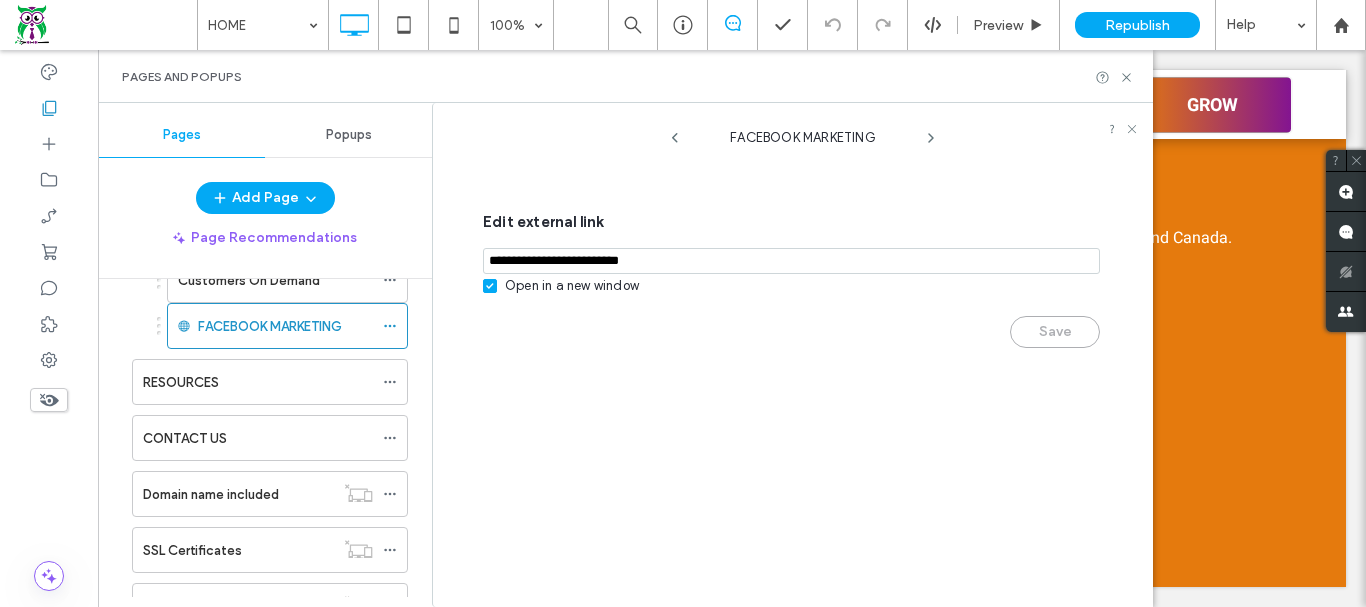 click at bounding box center [791, 261] 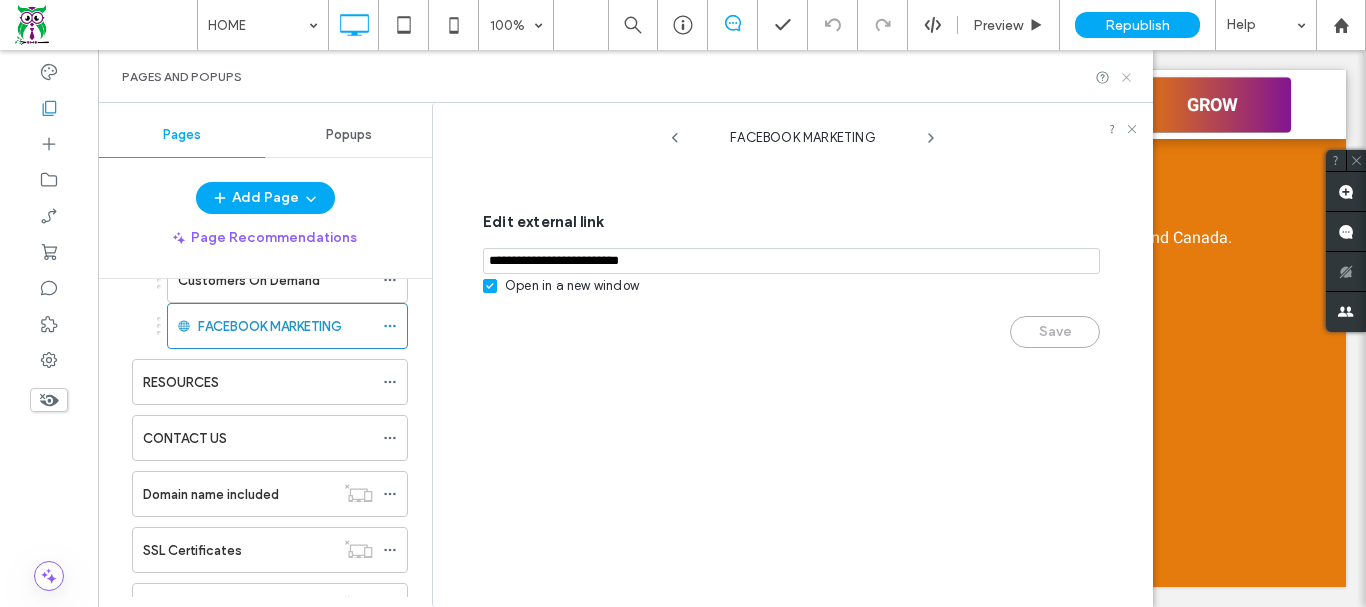 drag, startPoint x: 1132, startPoint y: 80, endPoint x: 1035, endPoint y: 30, distance: 109.128365 